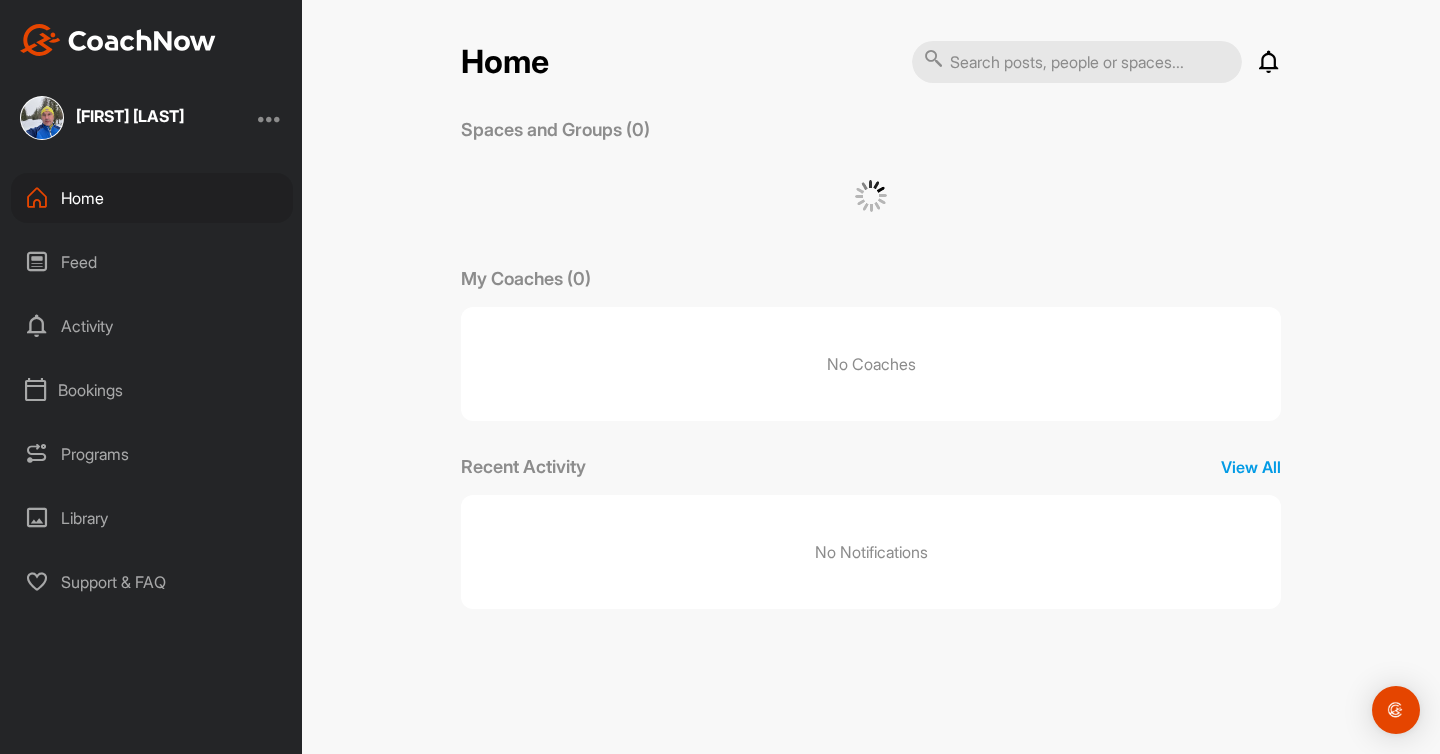 scroll, scrollTop: 0, scrollLeft: 0, axis: both 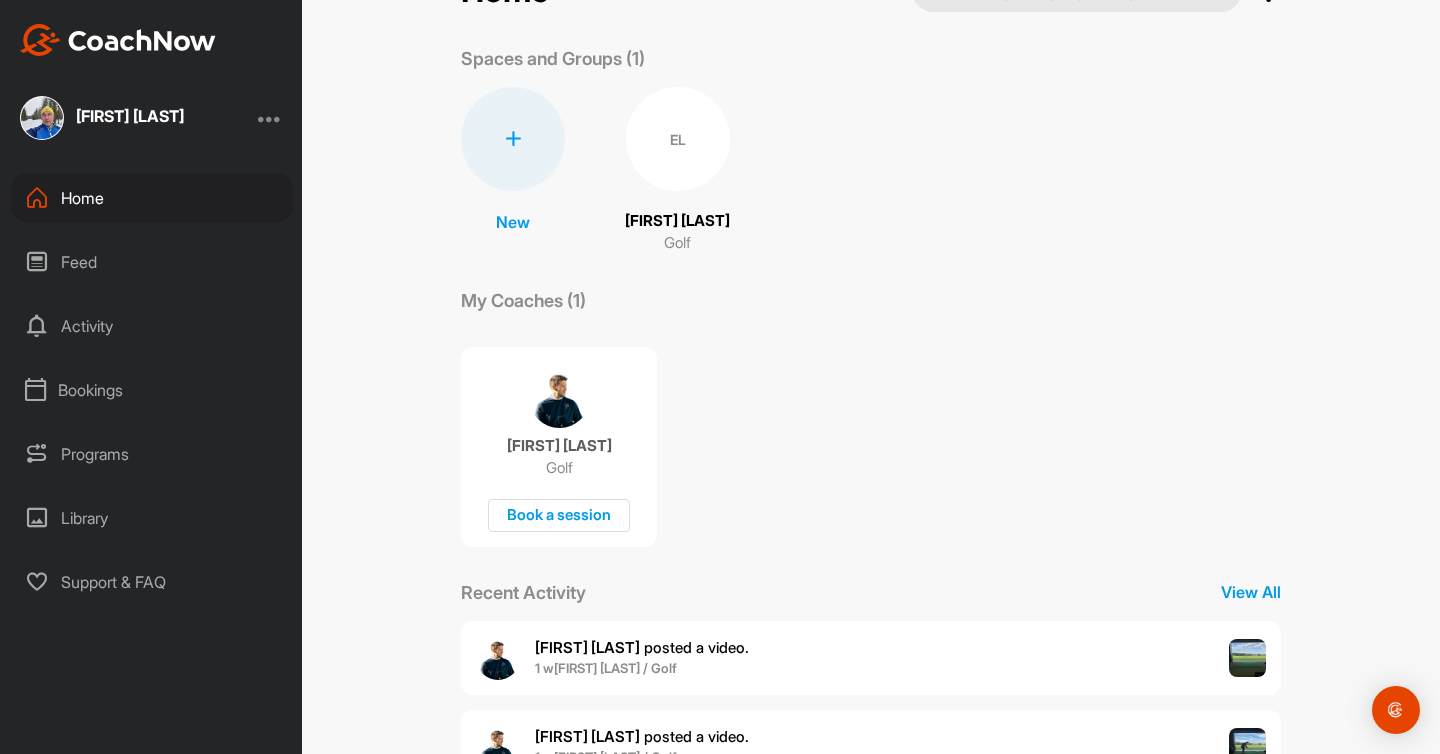 click on "Feed" at bounding box center (152, 262) 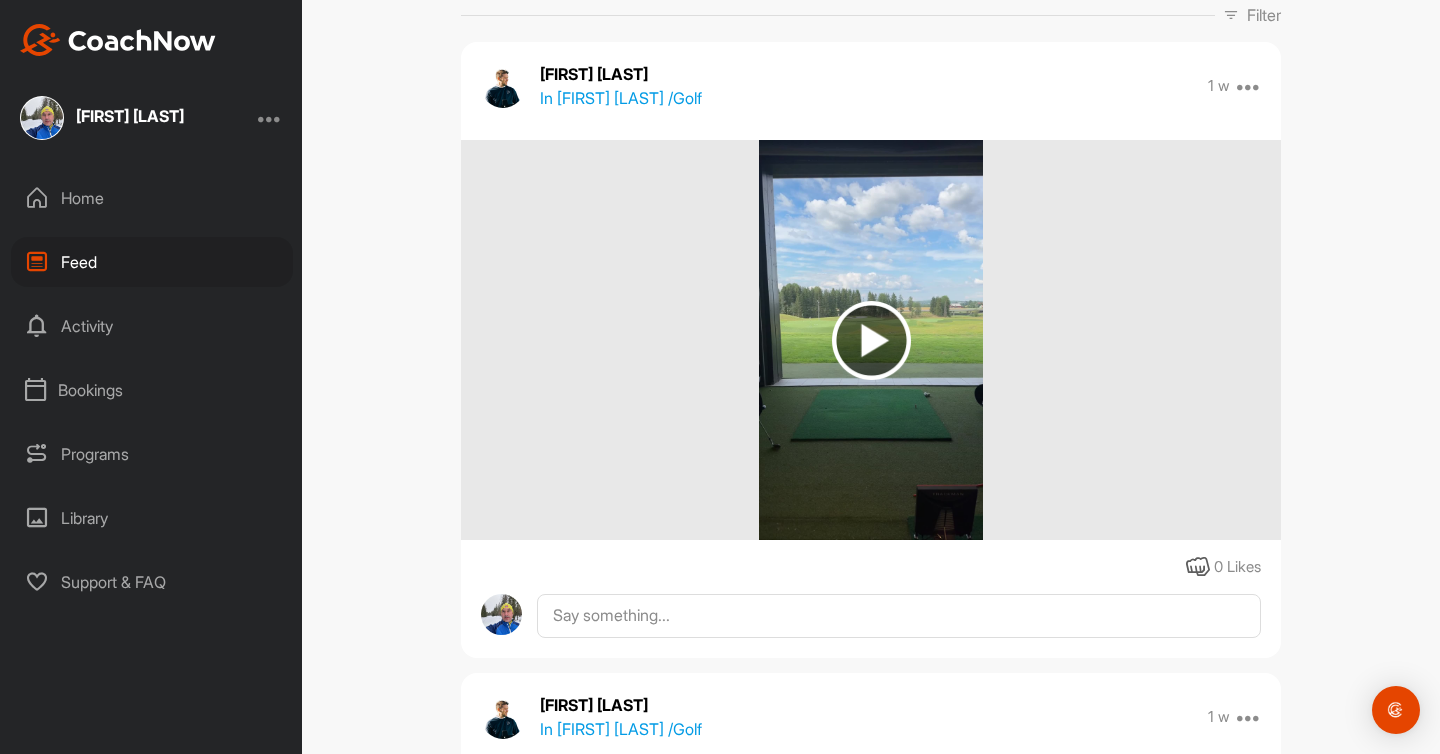 scroll, scrollTop: 208, scrollLeft: 0, axis: vertical 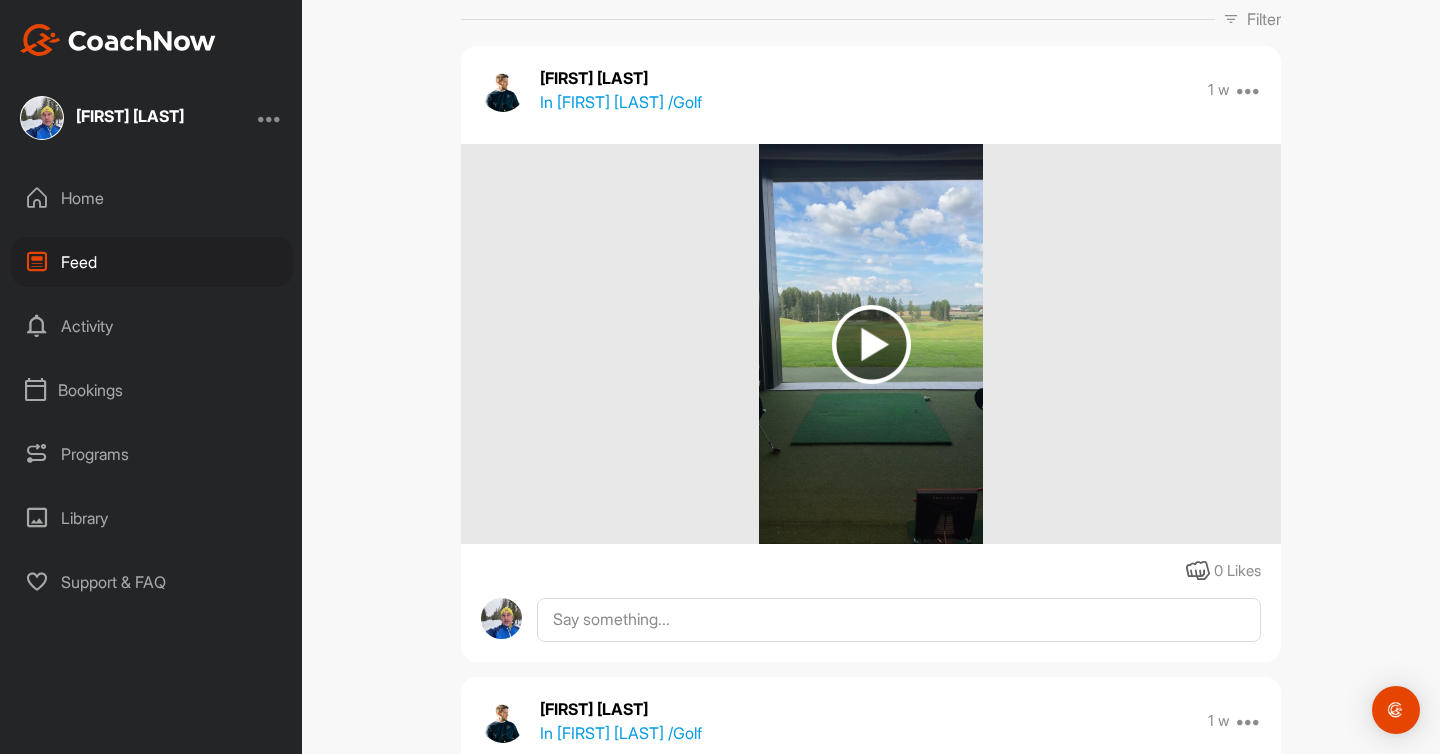 click at bounding box center [871, 344] 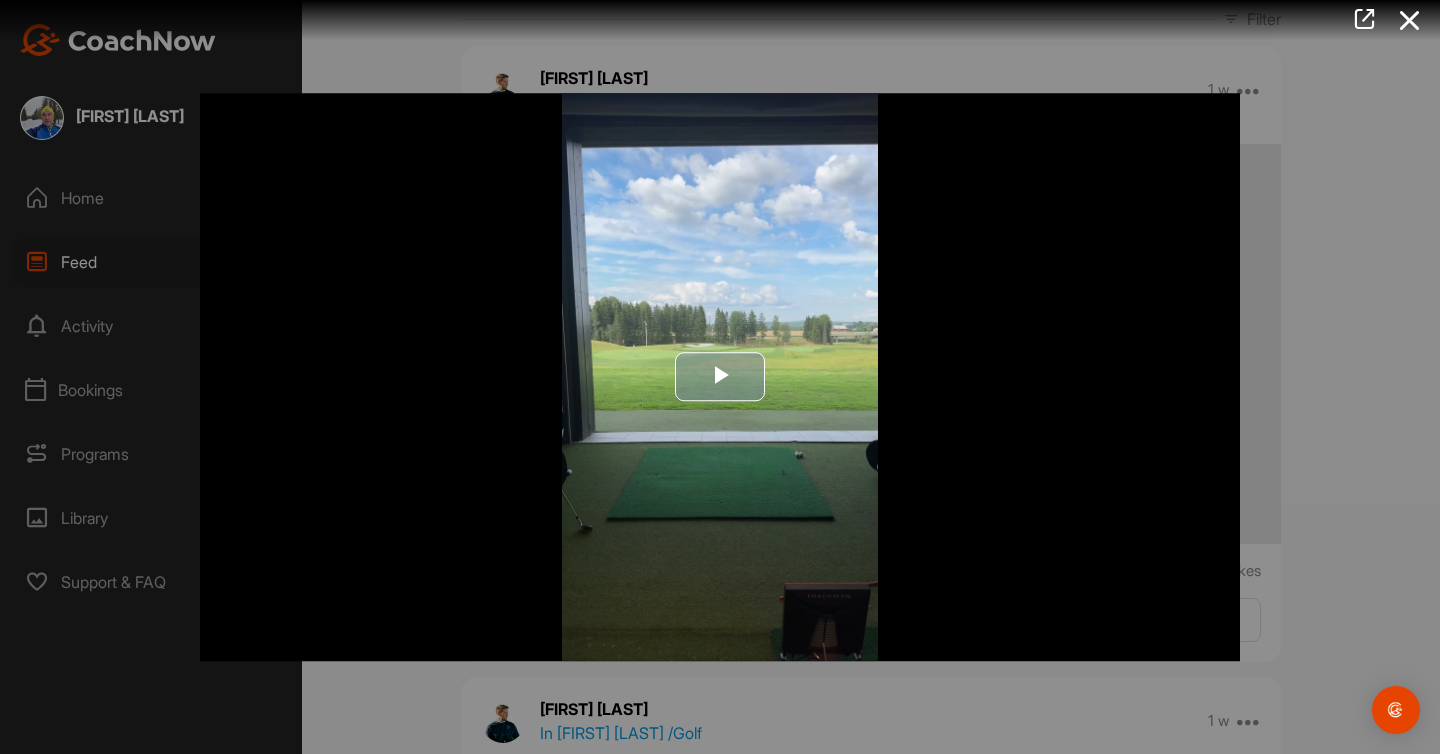 click at bounding box center (720, 377) 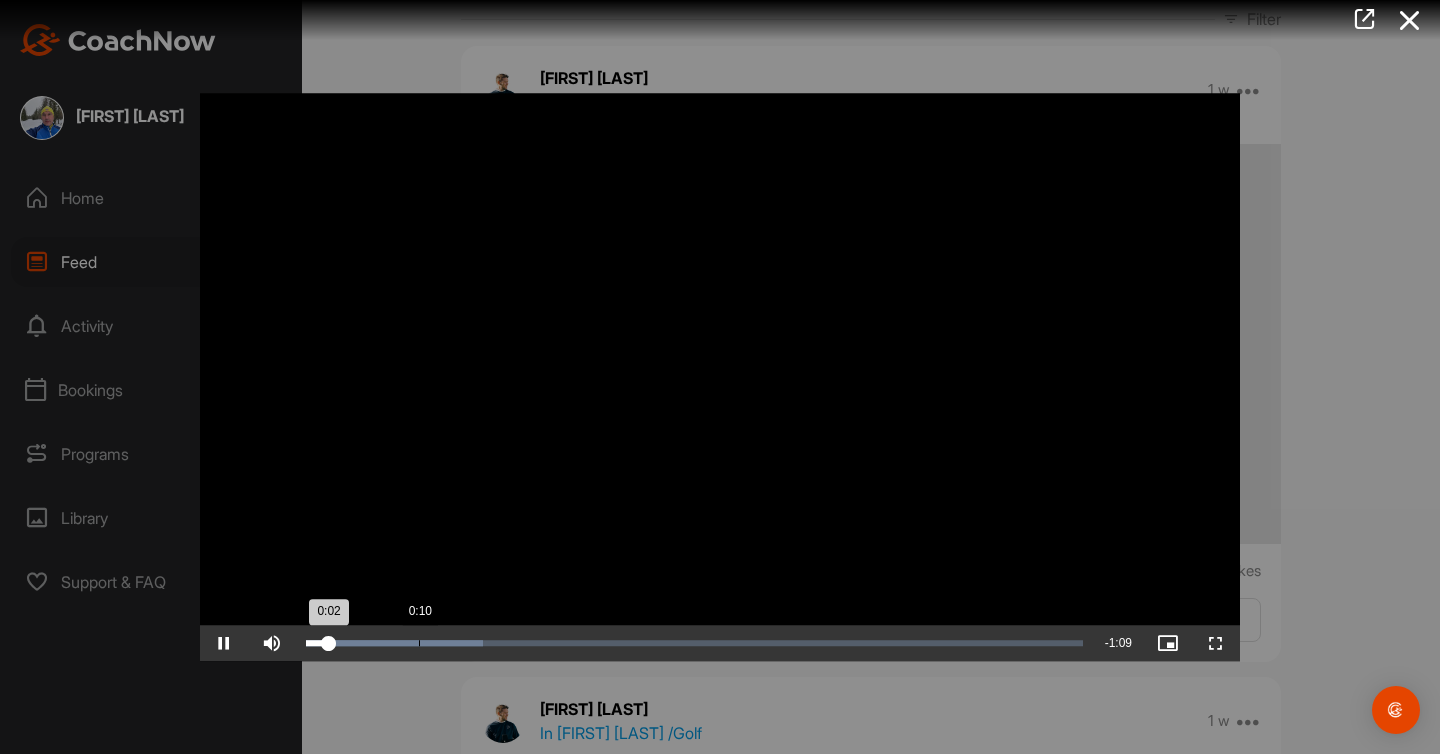 click on "Loaded :  22.76% 0:10 0:02" at bounding box center [694, 643] 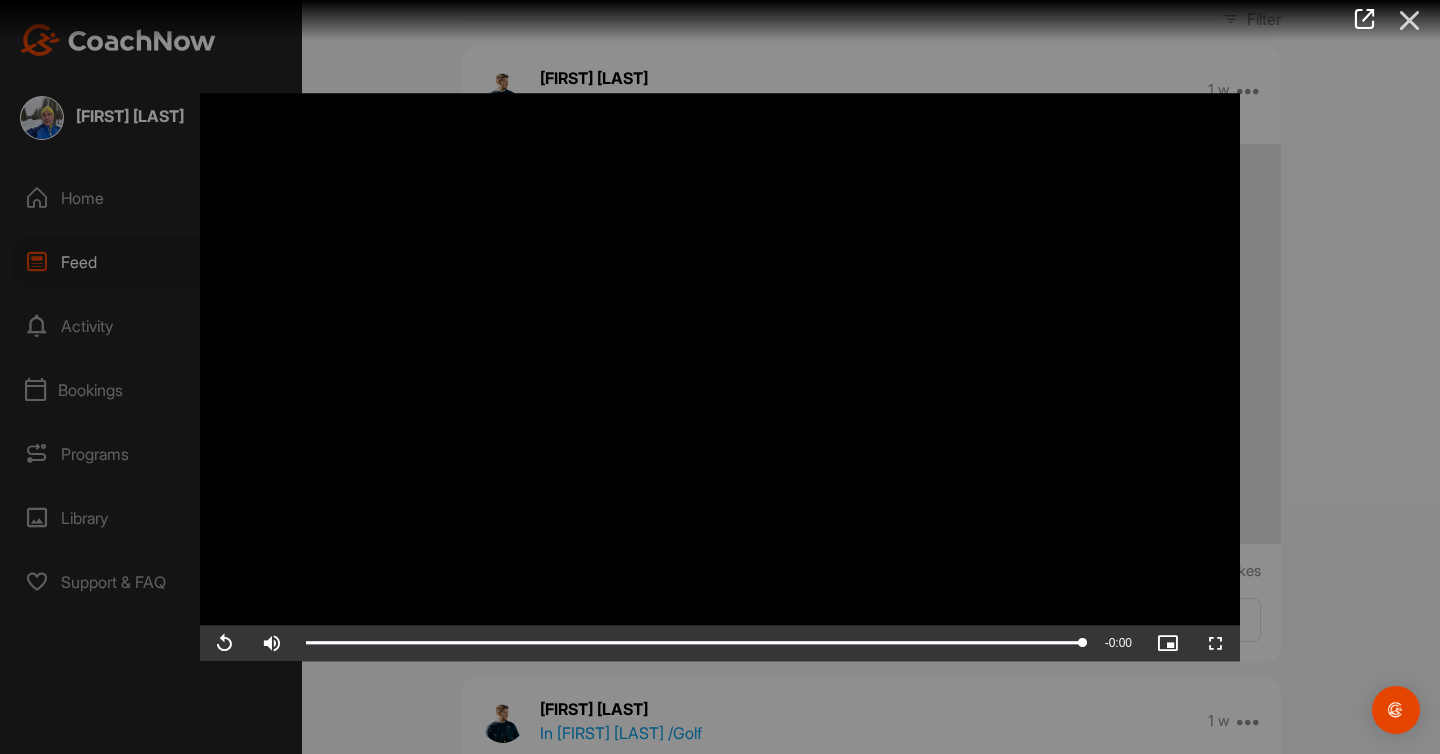 click at bounding box center (1410, 20) 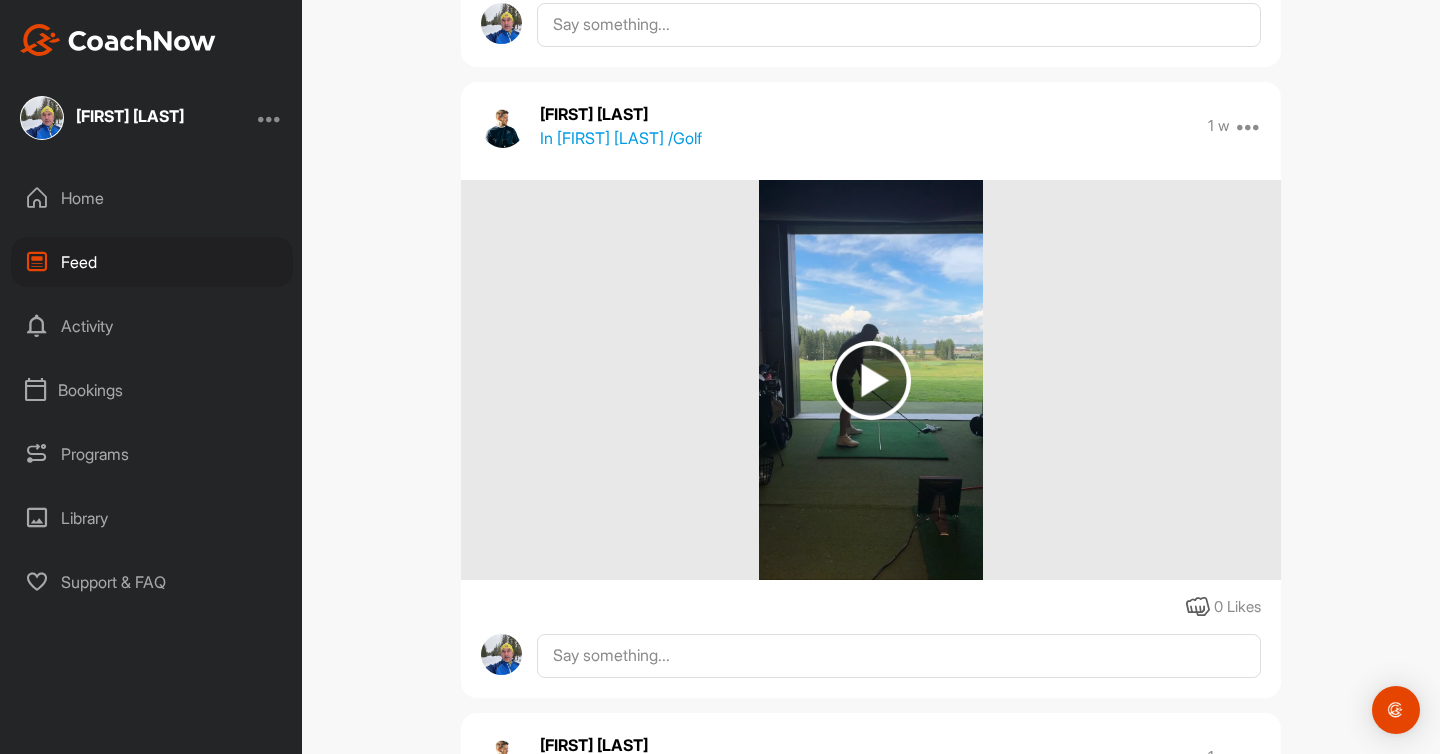 scroll, scrollTop: 881, scrollLeft: 0, axis: vertical 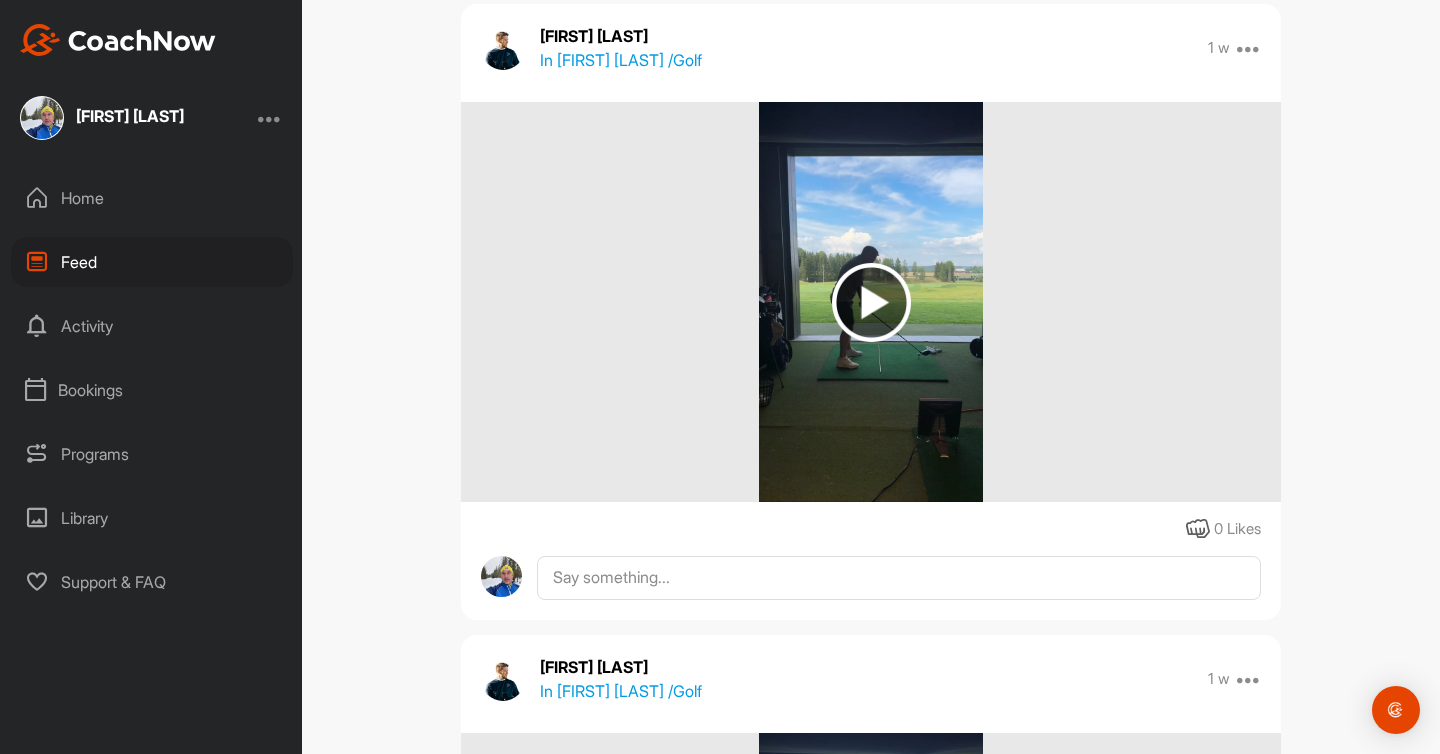 click at bounding box center (871, 302) 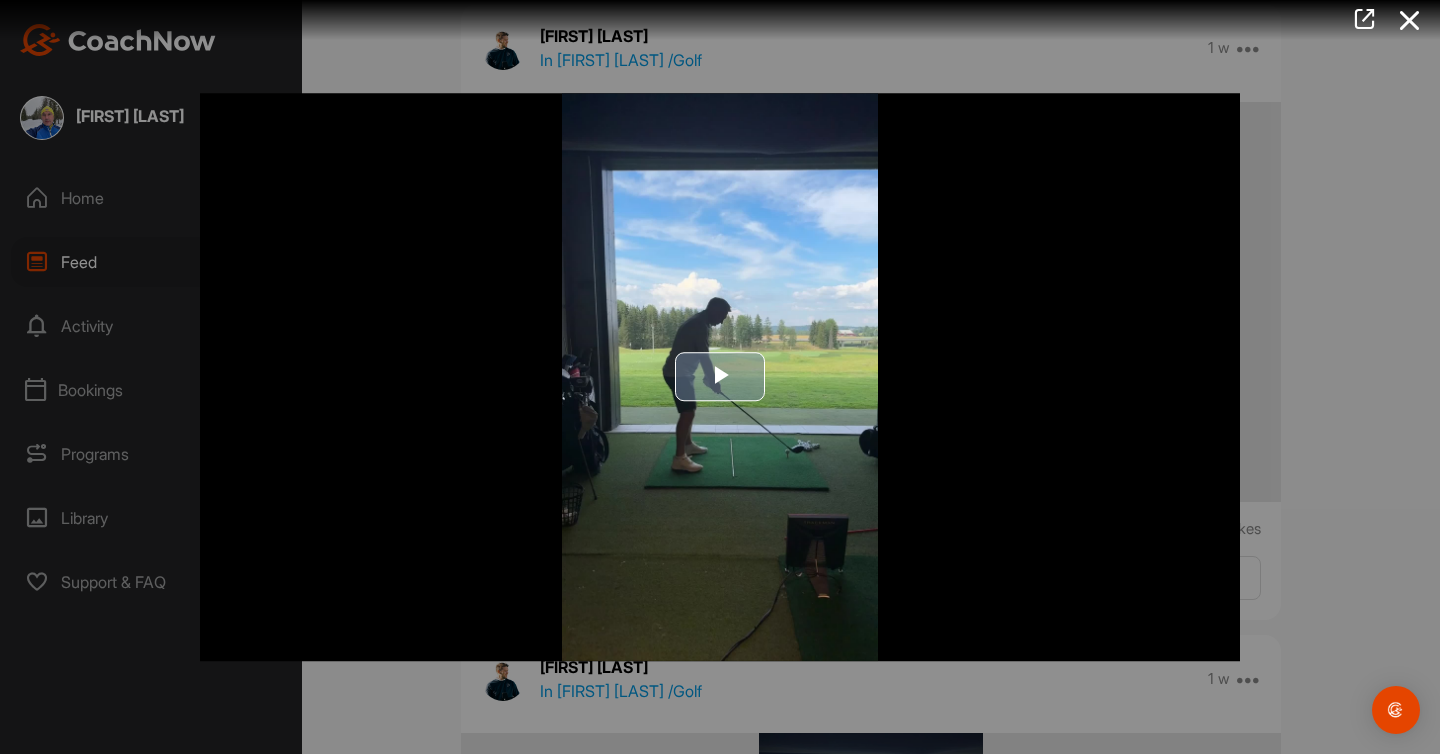 click at bounding box center [720, 377] 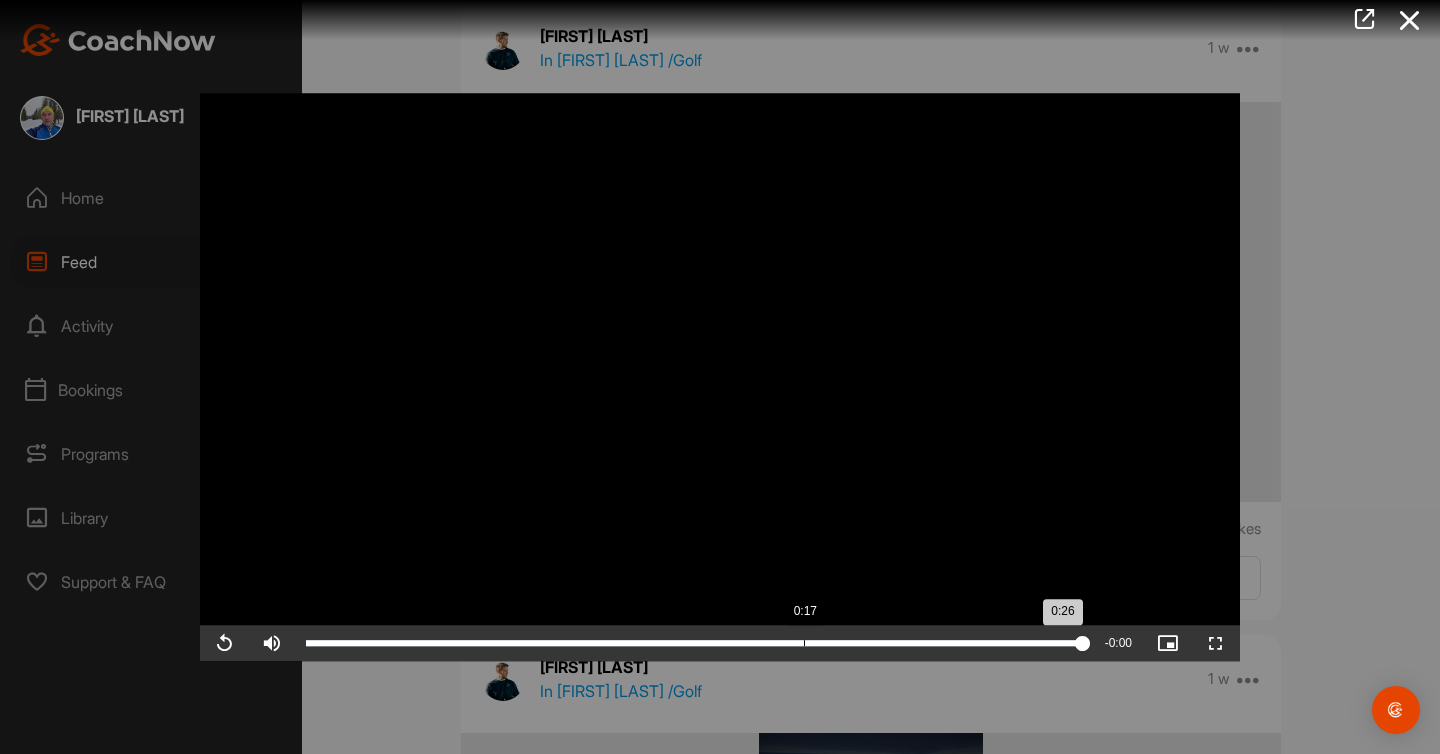 click on "Loaded :  100.00% 0:17 0:26" at bounding box center [694, 643] 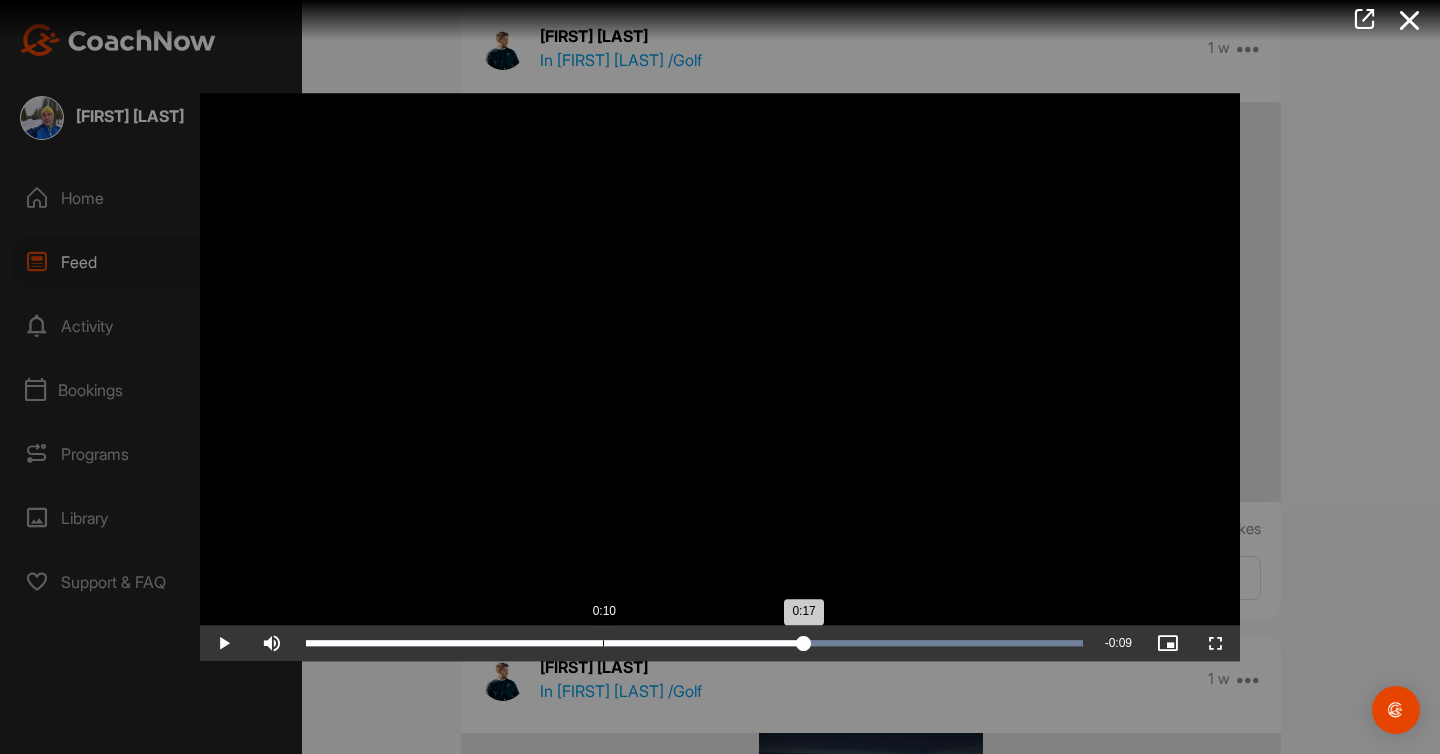 click on "0:10" at bounding box center (603, 643) 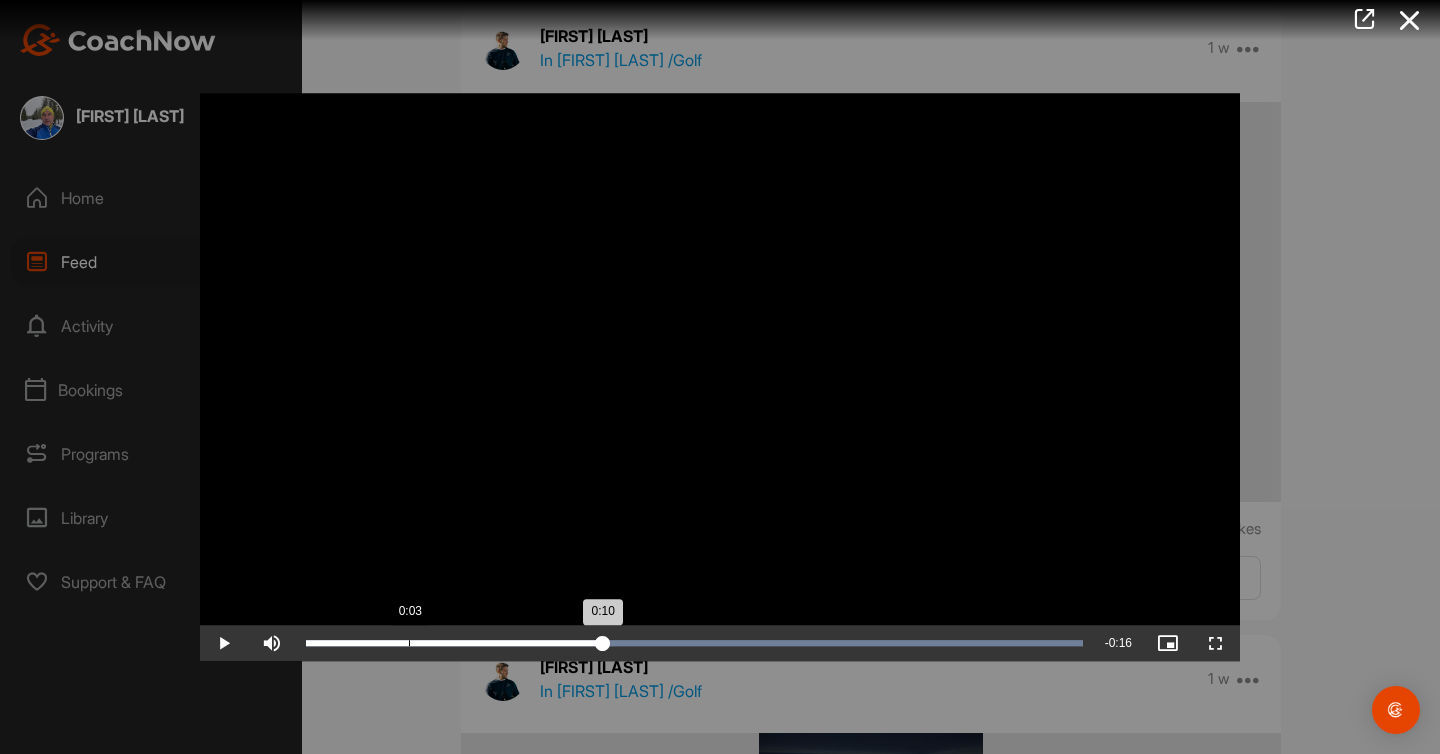 click on "0:03" at bounding box center [409, 643] 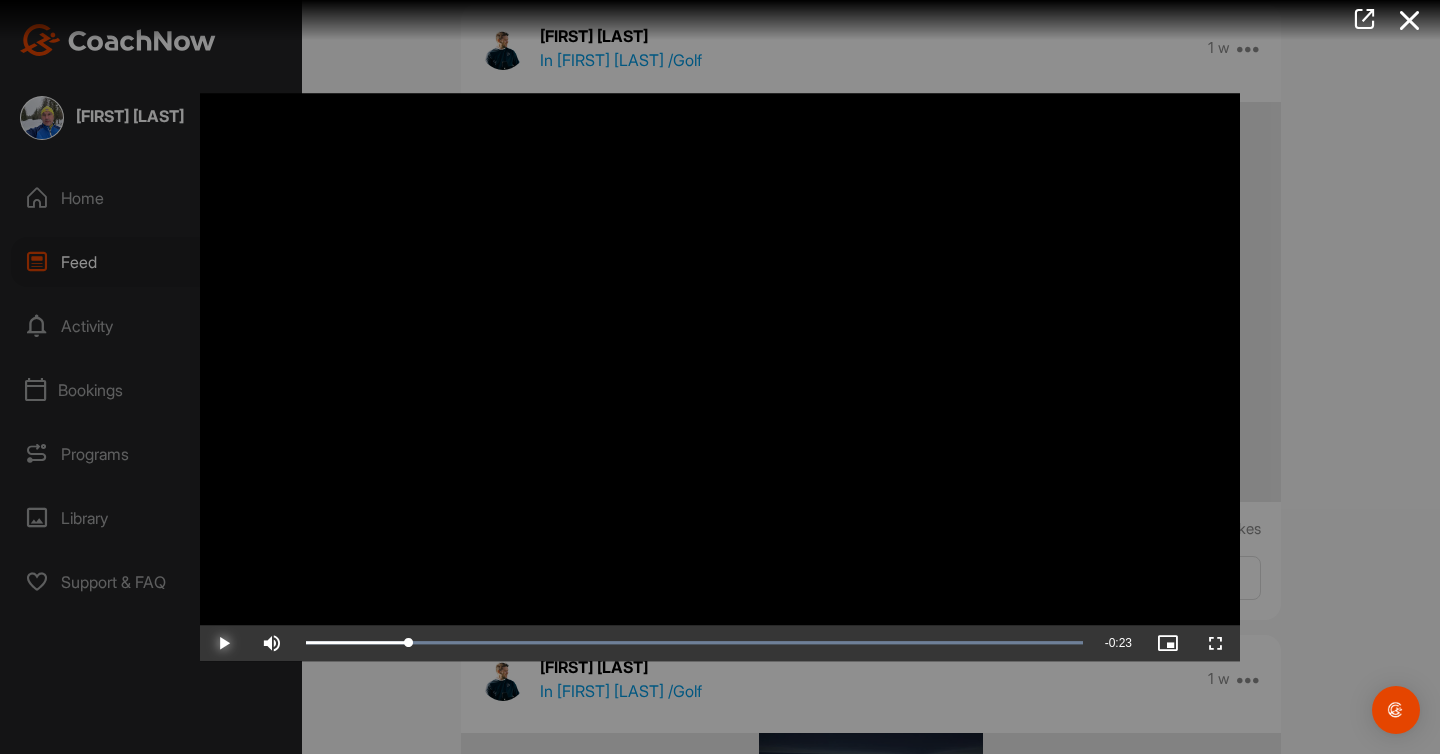 click at bounding box center [224, 643] 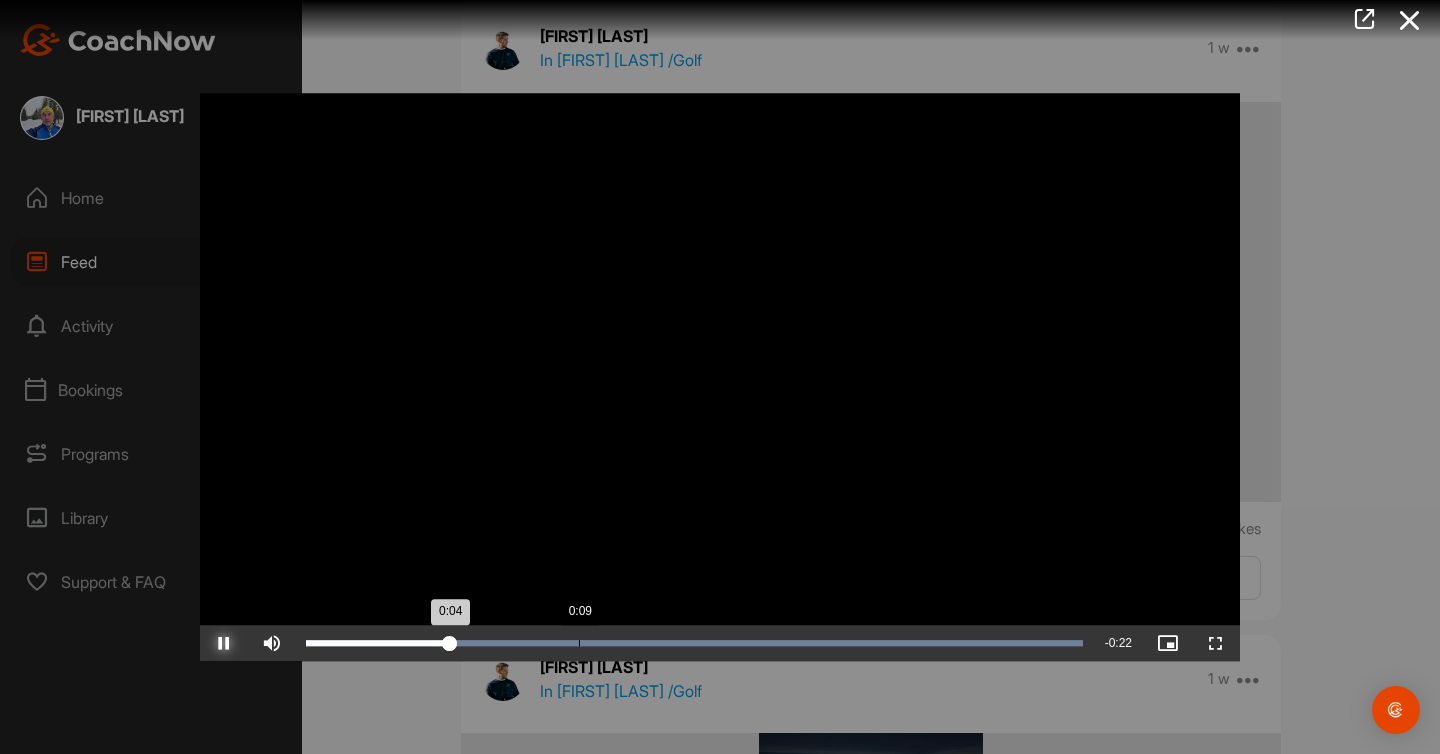 click on "0:09" at bounding box center (579, 643) 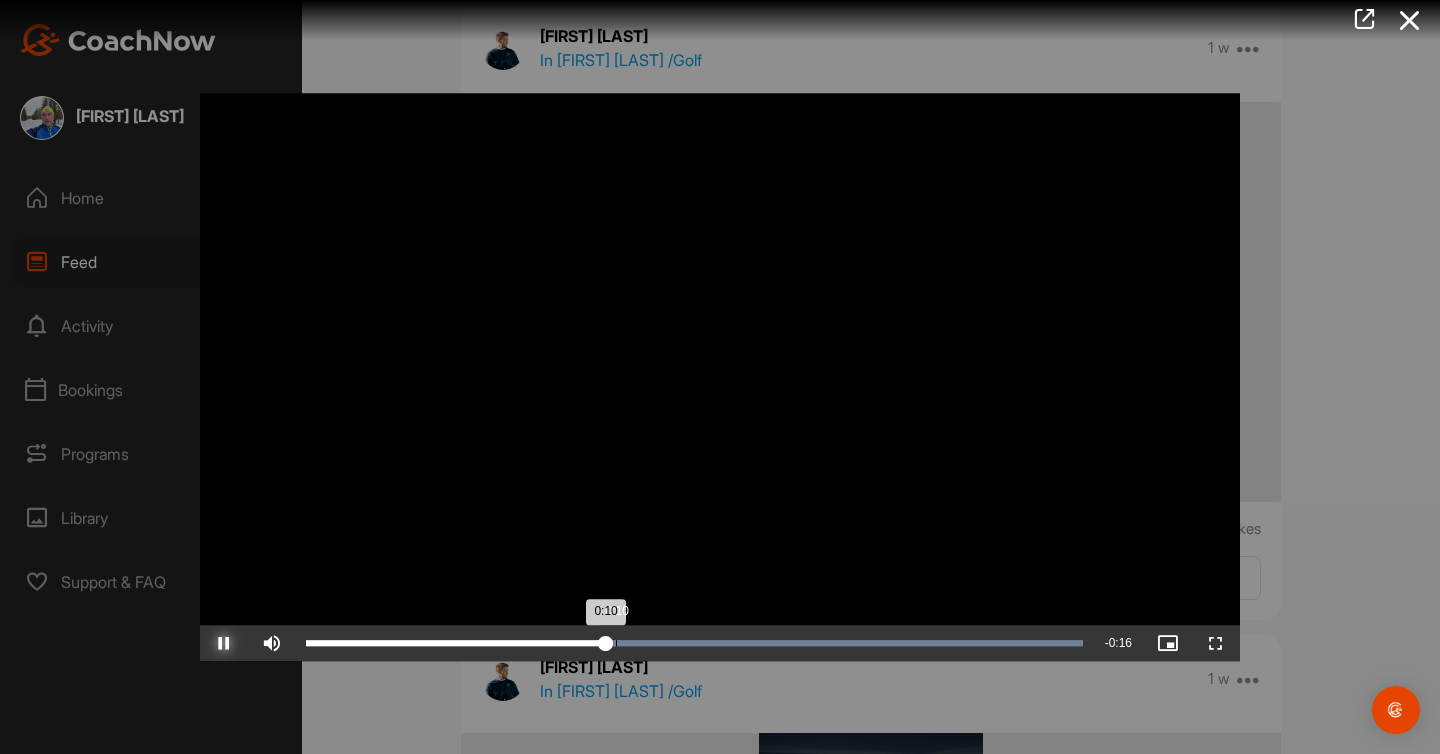 click on "Loaded :  100.00% 0:10 0:10" at bounding box center (694, 643) 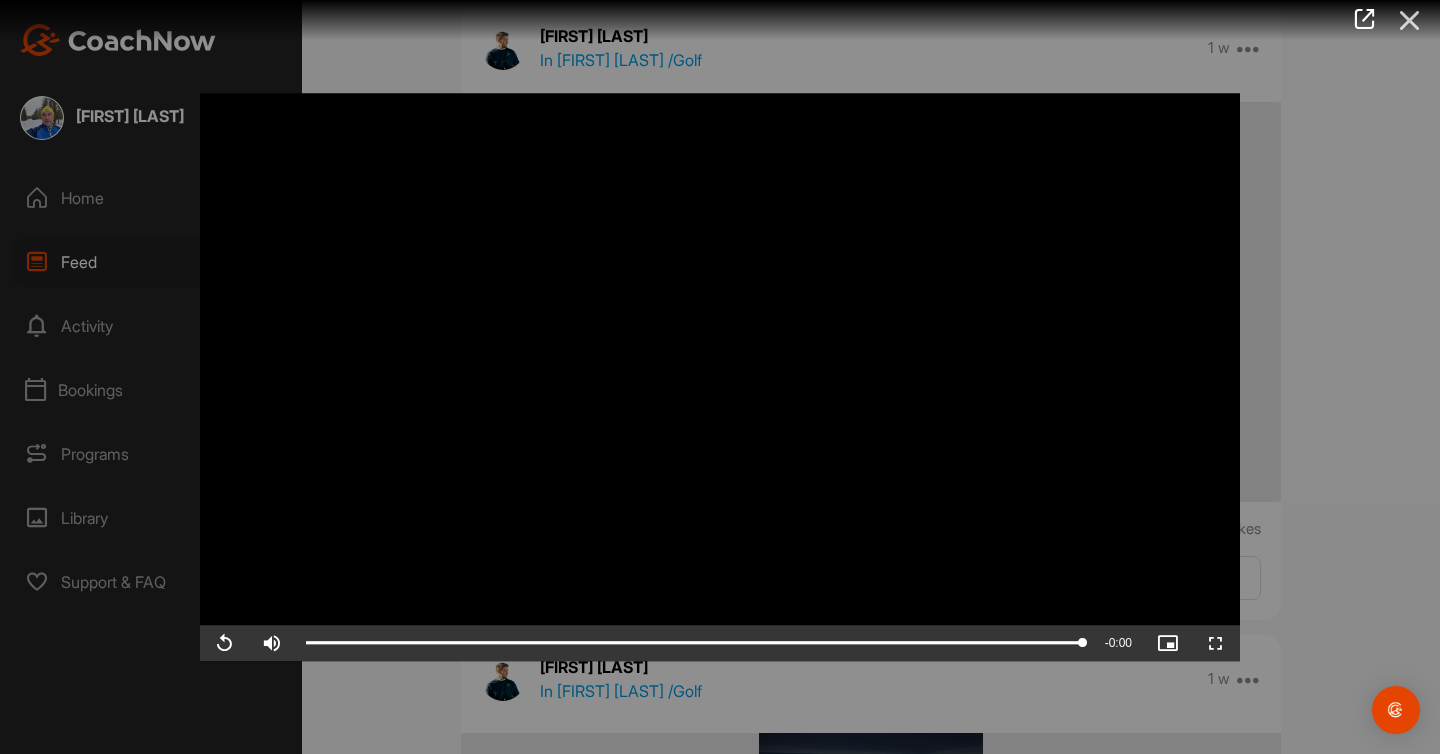 click at bounding box center (1410, 20) 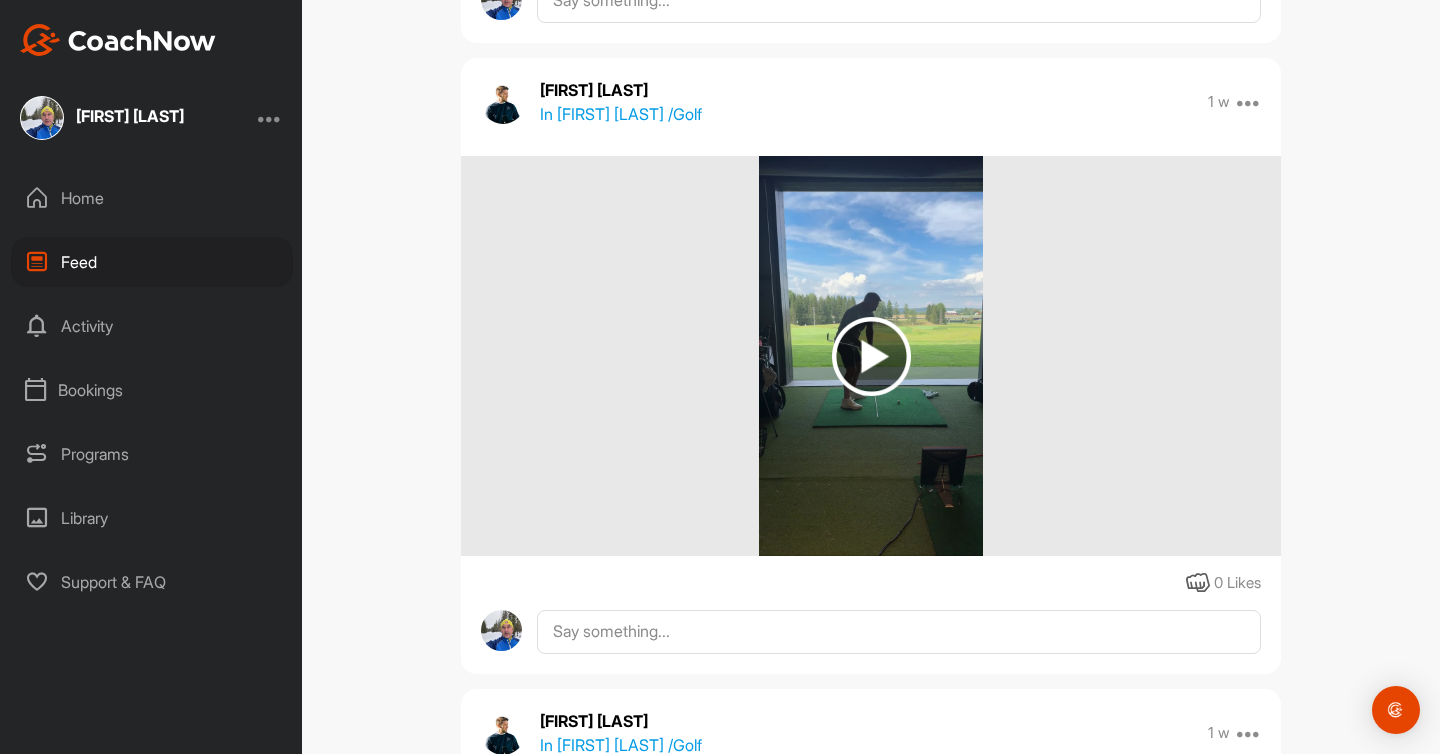 scroll, scrollTop: 1457, scrollLeft: 0, axis: vertical 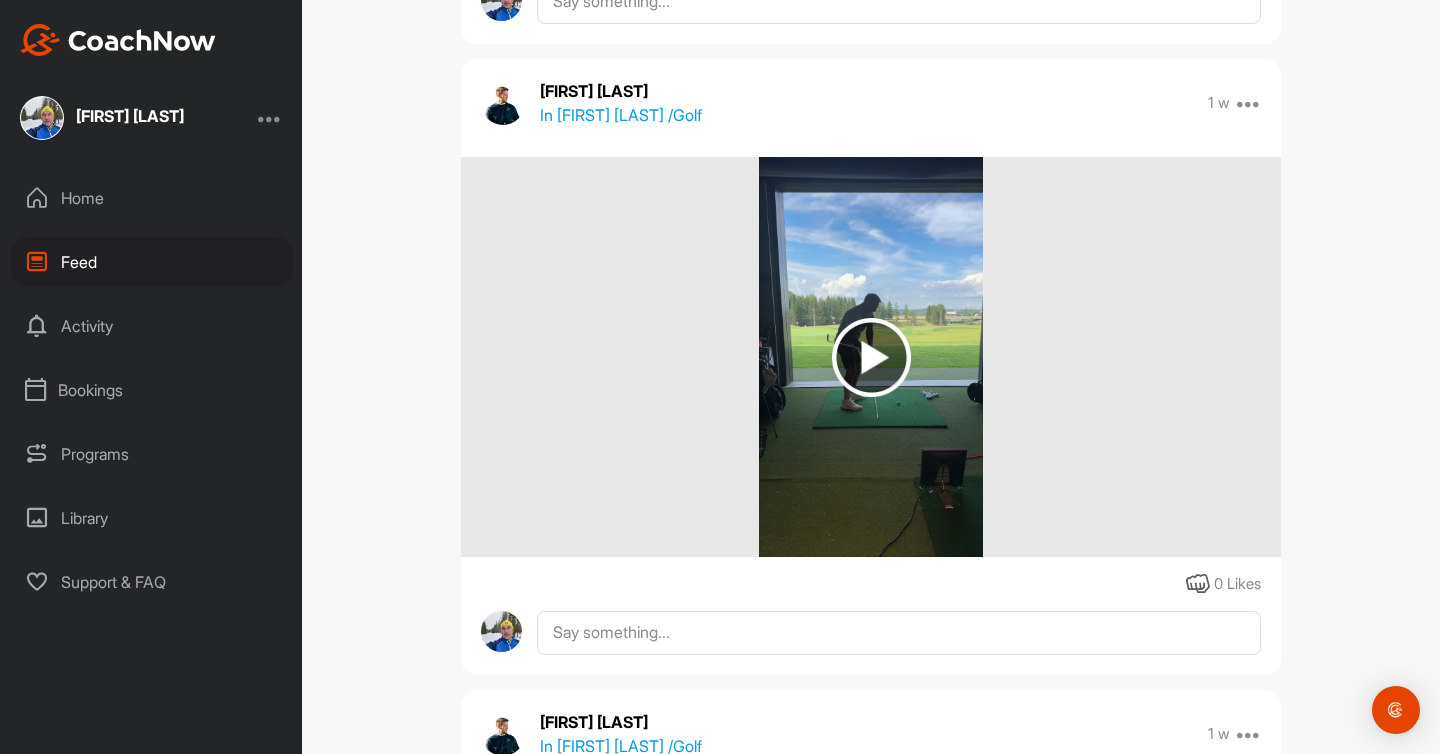 click at bounding box center [871, 357] 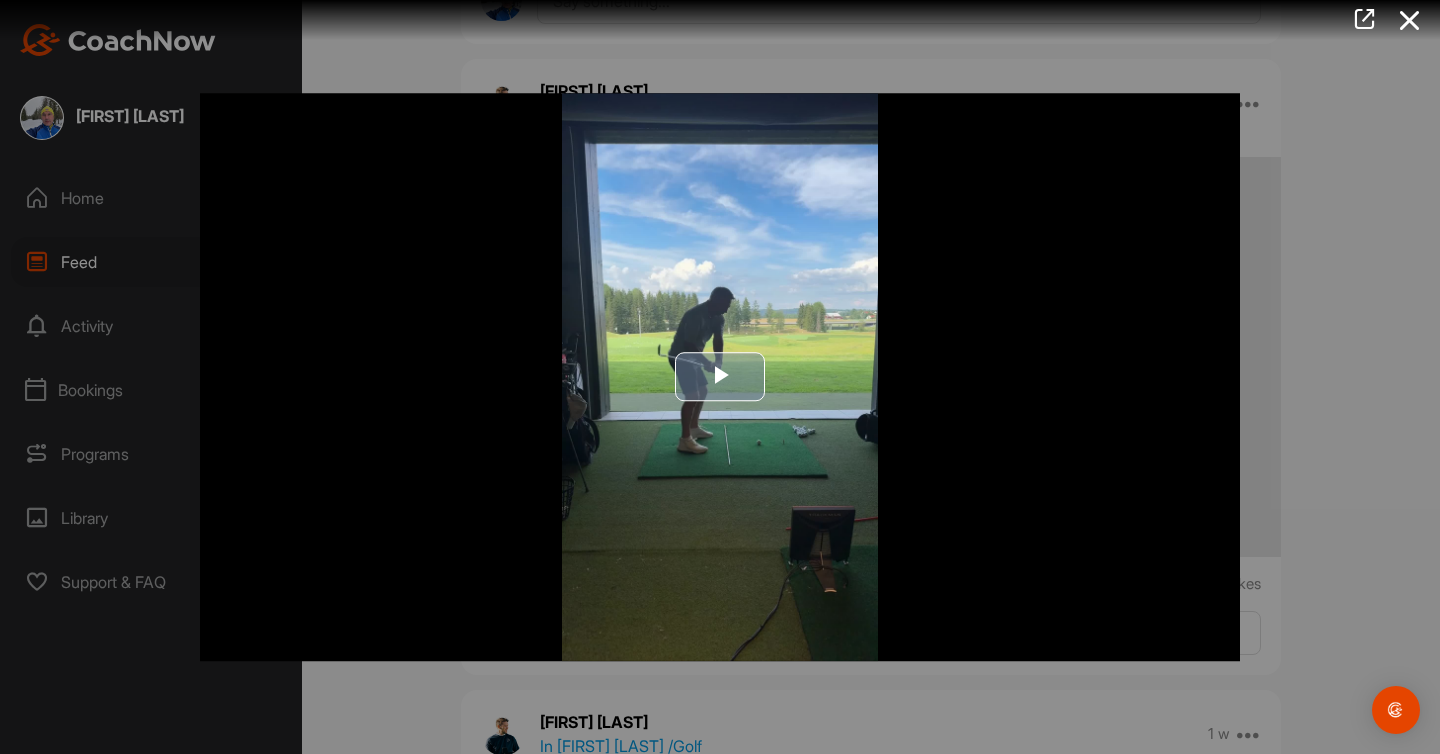 click at bounding box center (720, 377) 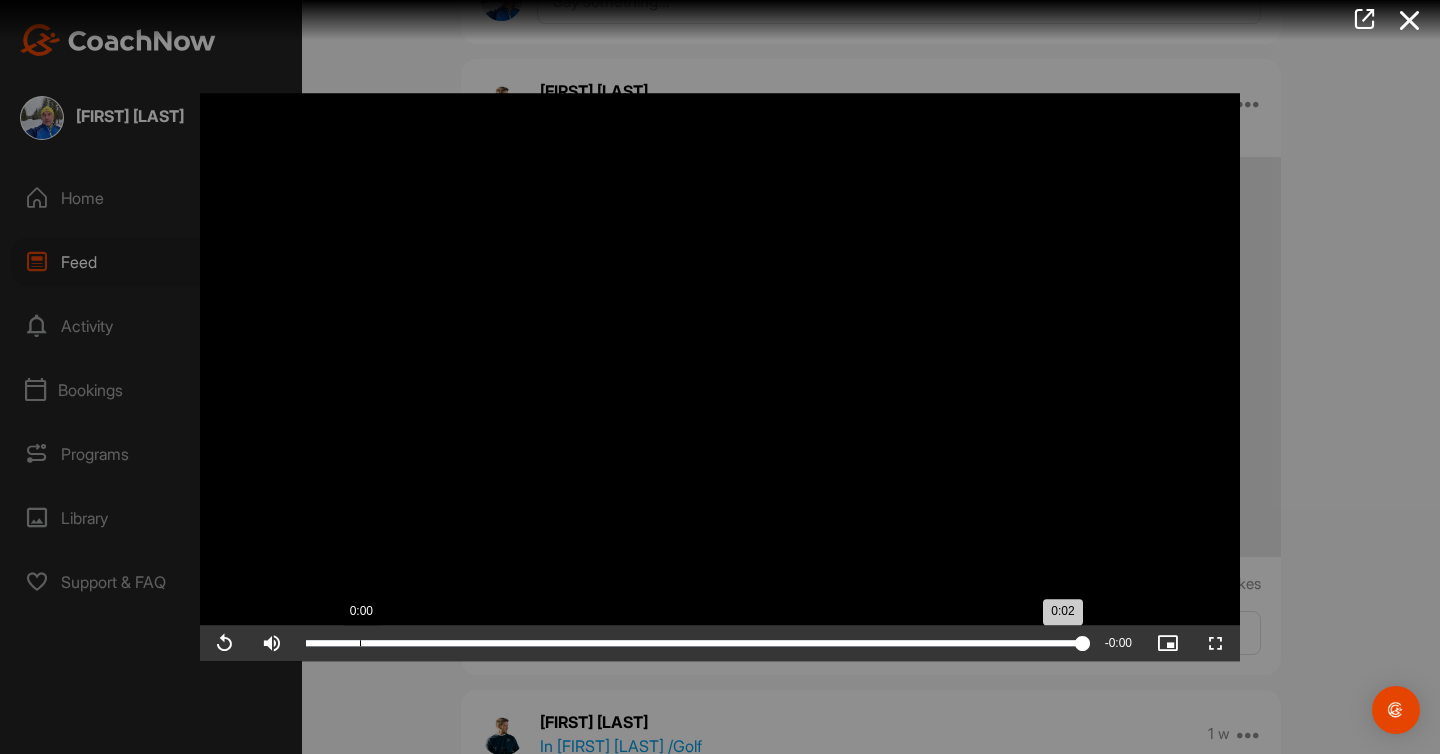 click on "Loaded :  100.00% 0:00 0:02" at bounding box center [694, 643] 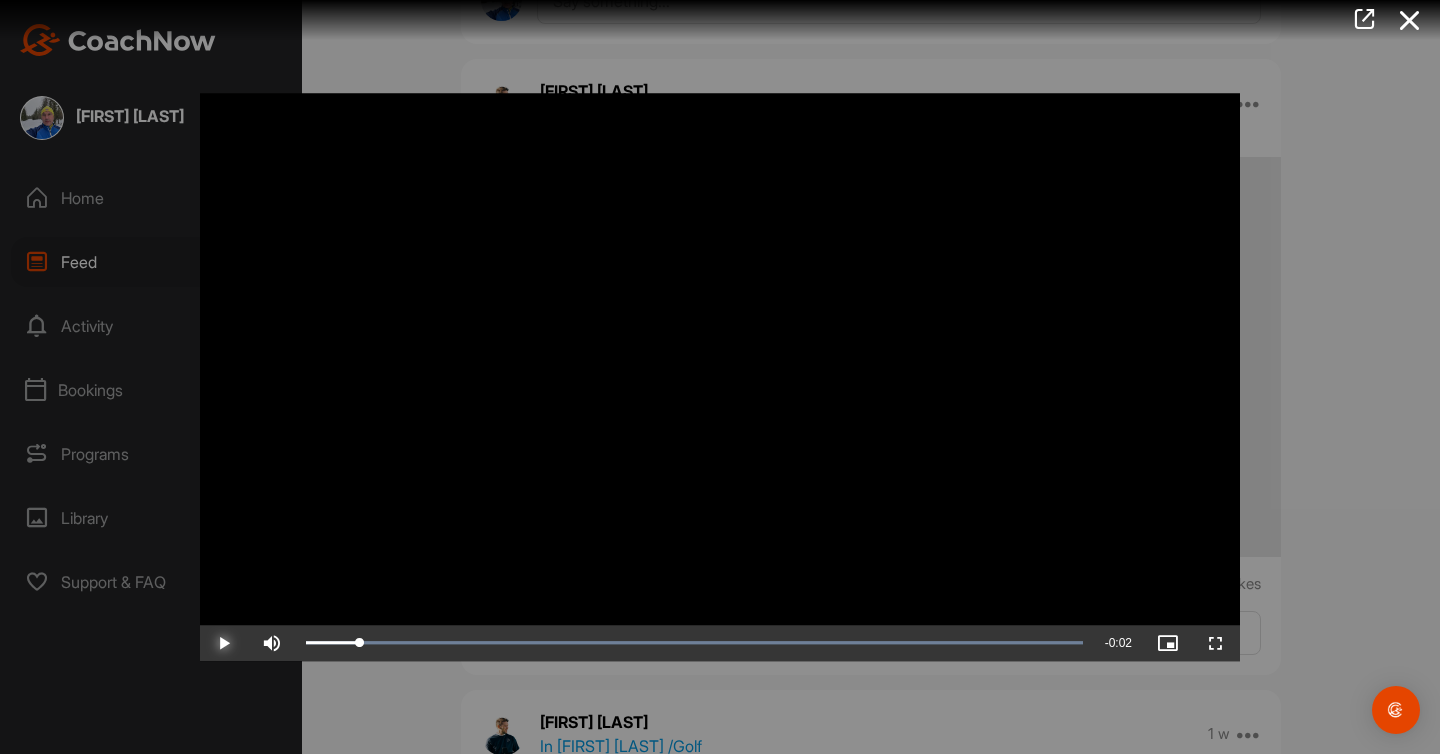click at bounding box center (224, 643) 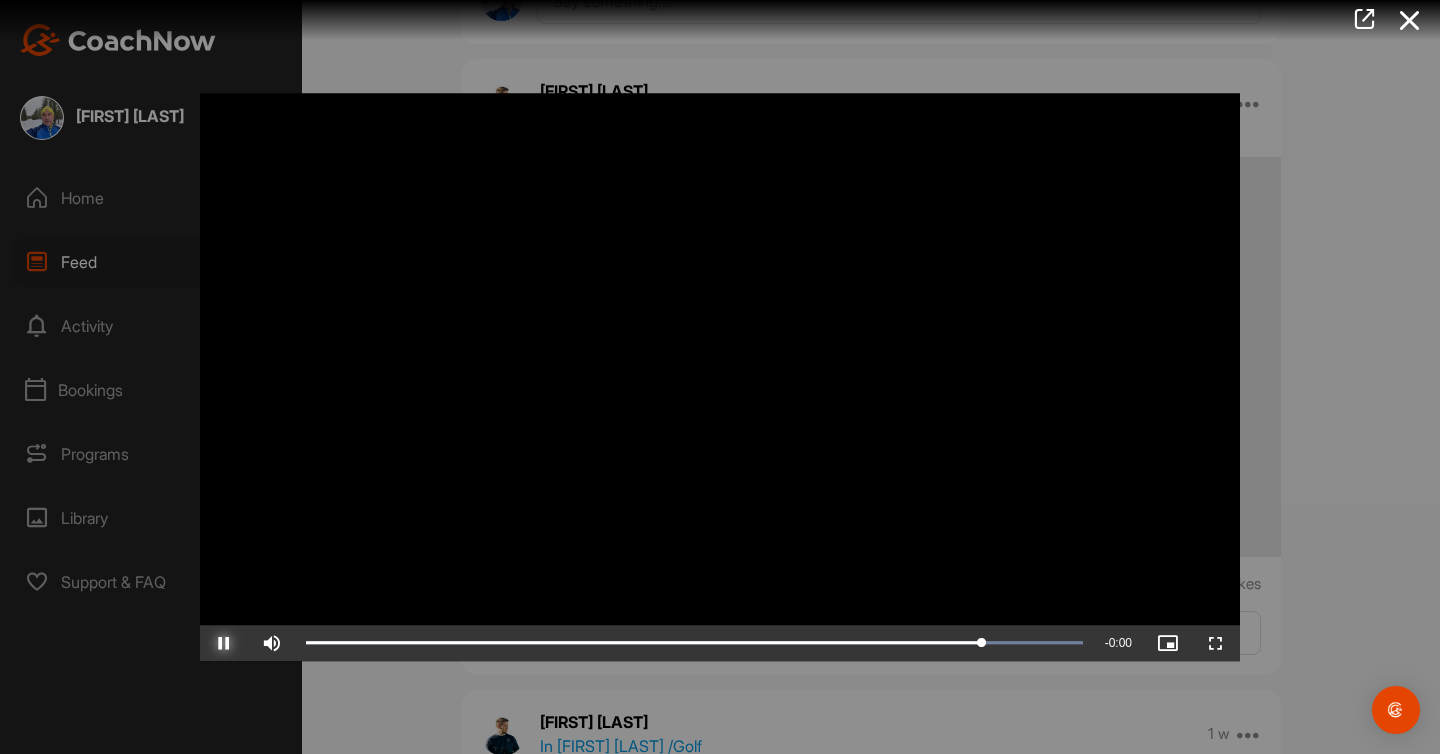click at bounding box center [224, 643] 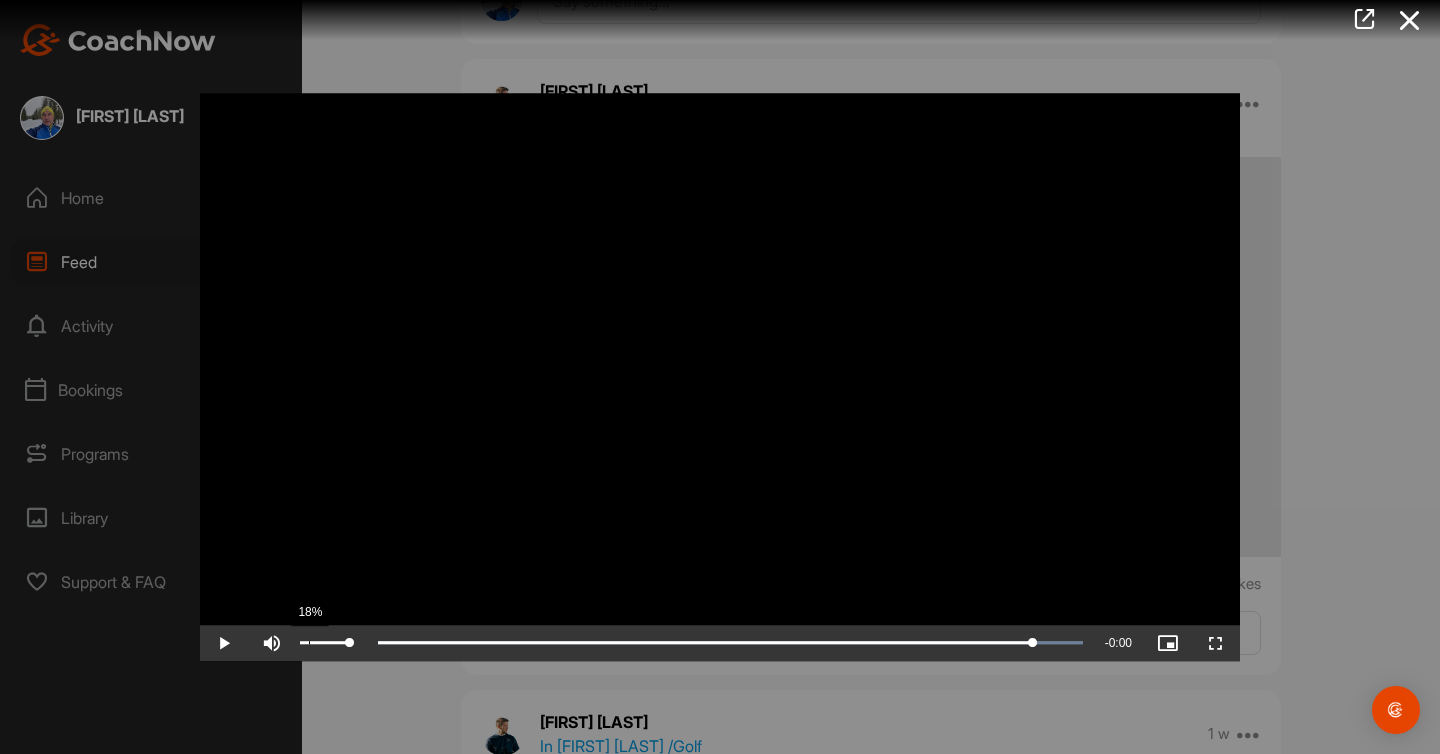 click on "18%" at bounding box center [325, 643] 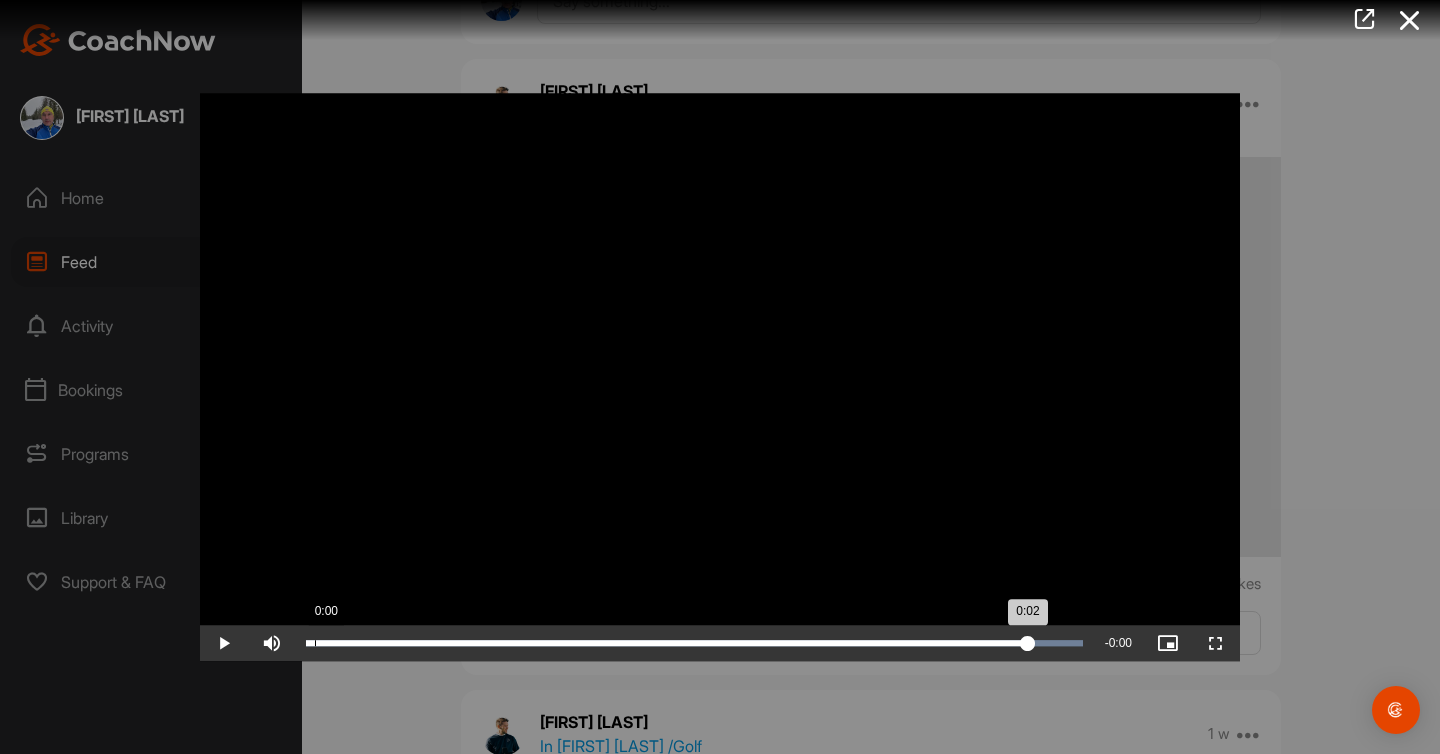 click on "0:00" at bounding box center (315, 643) 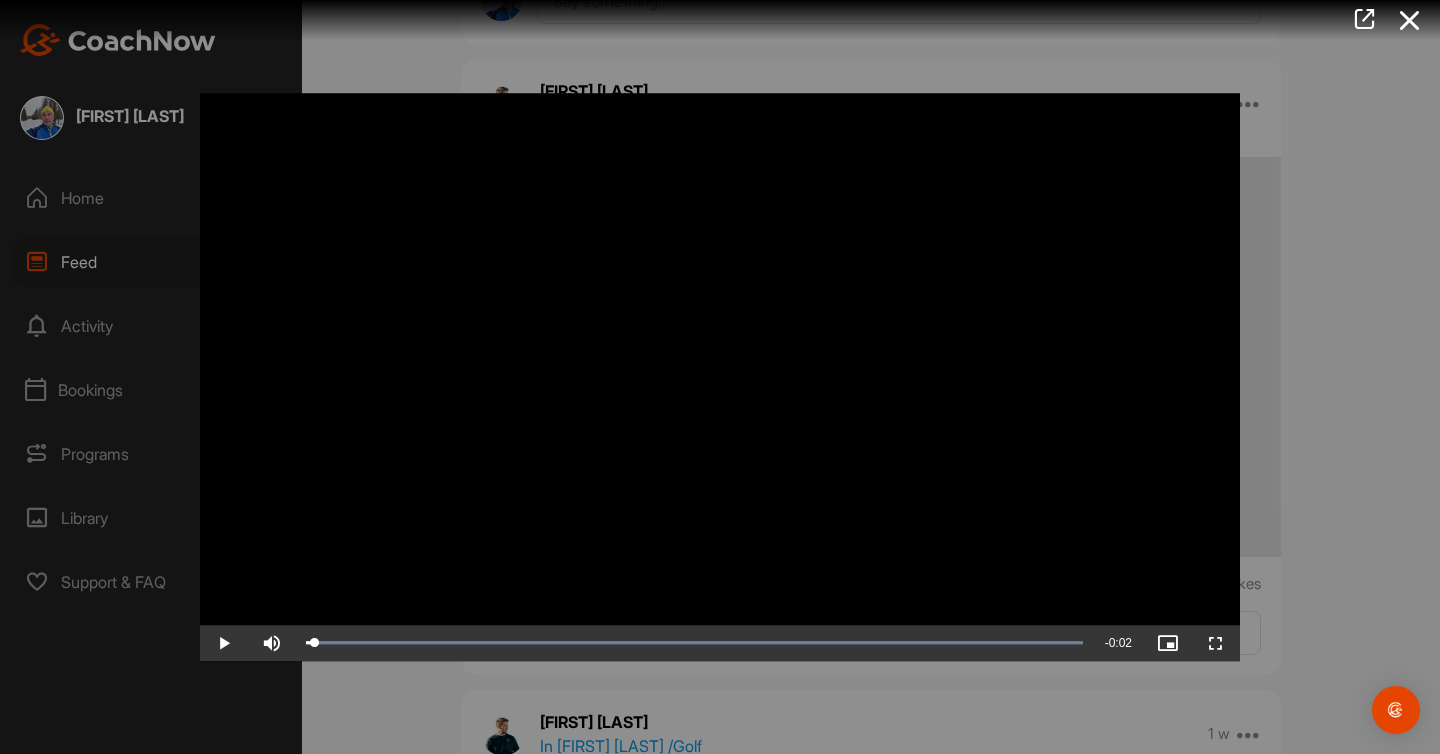 click at bounding box center [224, 643] 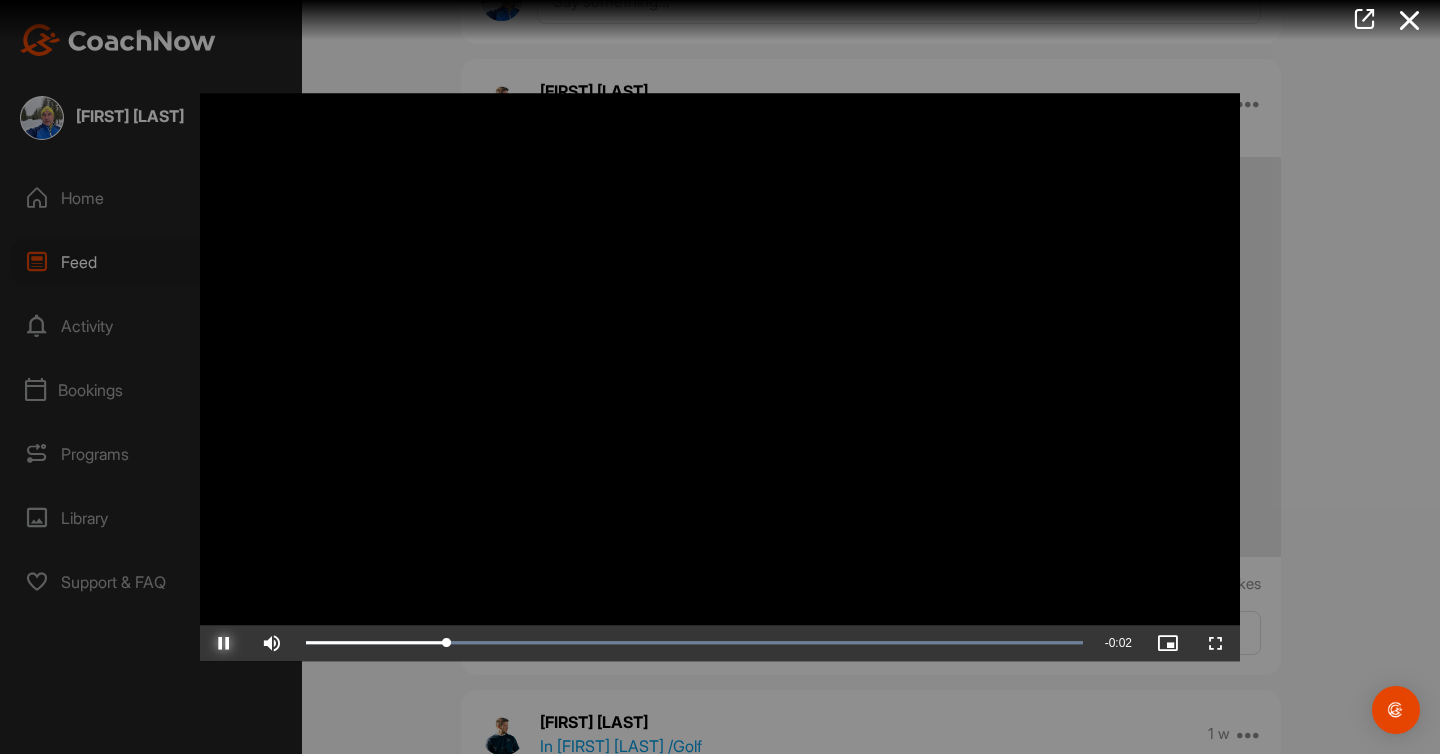 click at bounding box center (224, 643) 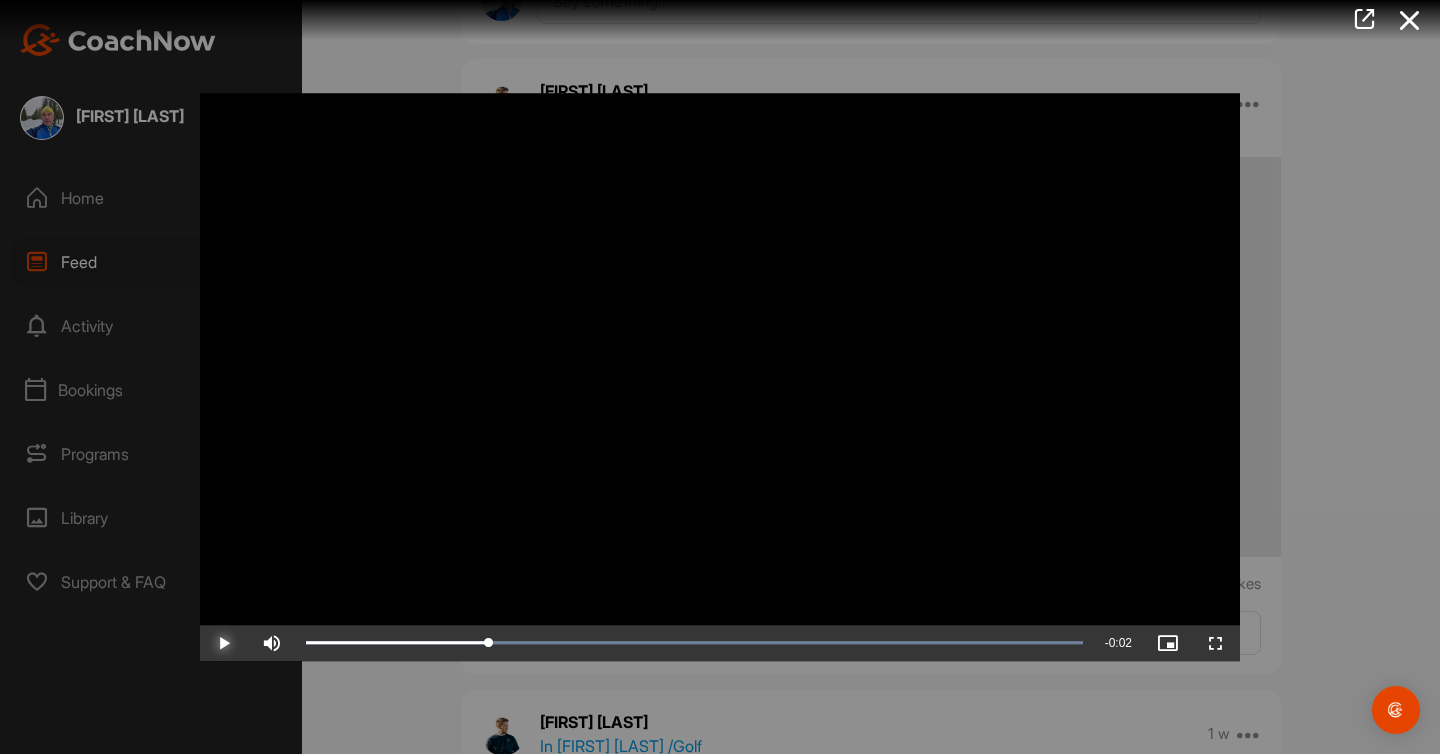 click at bounding box center (224, 643) 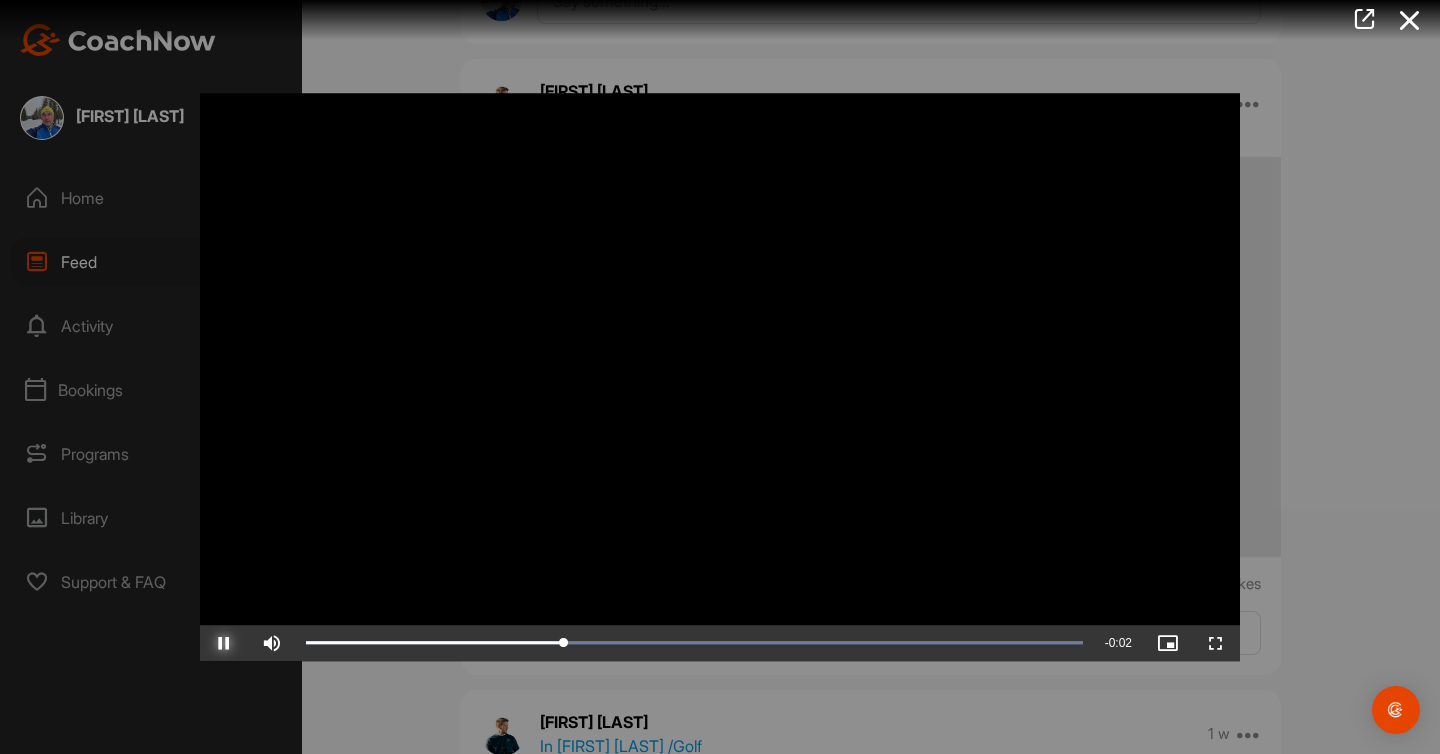 click at bounding box center [224, 643] 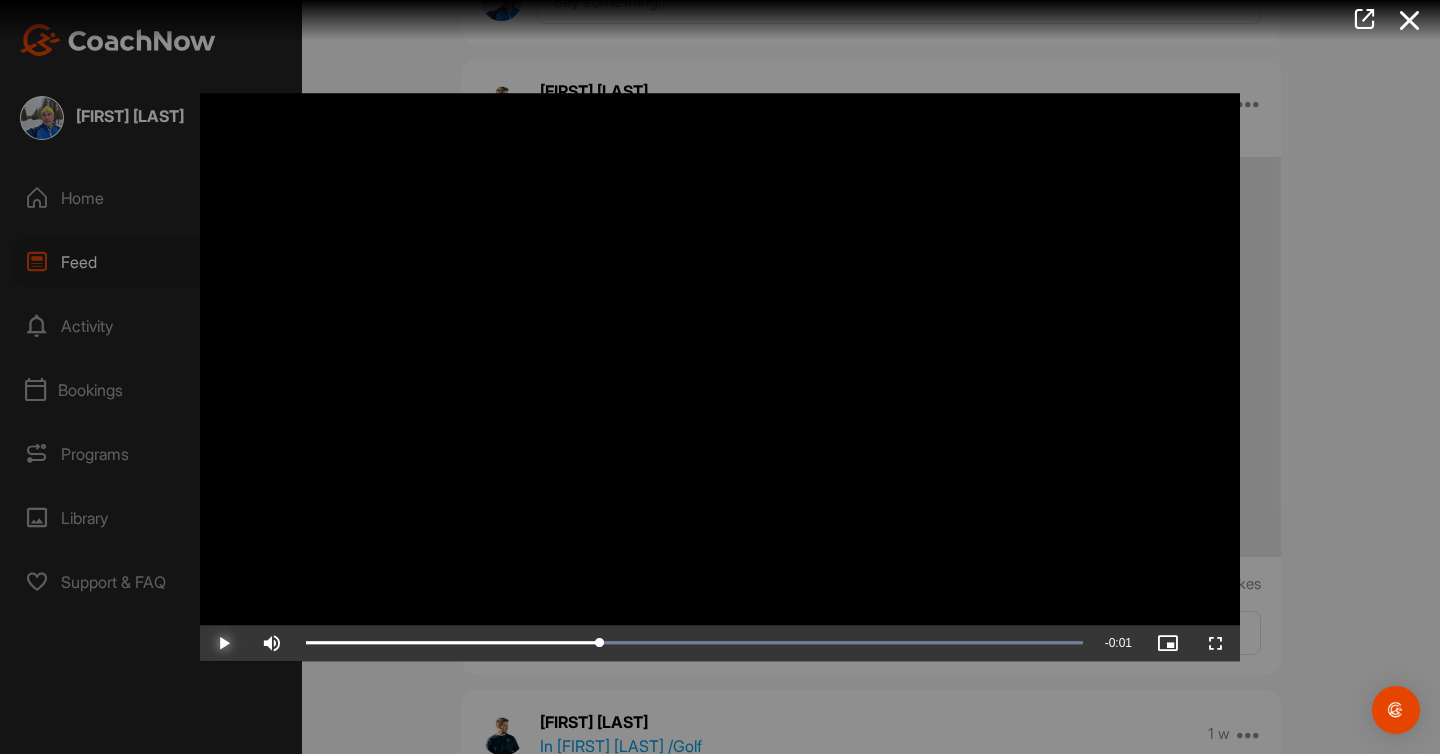 click at bounding box center [224, 643] 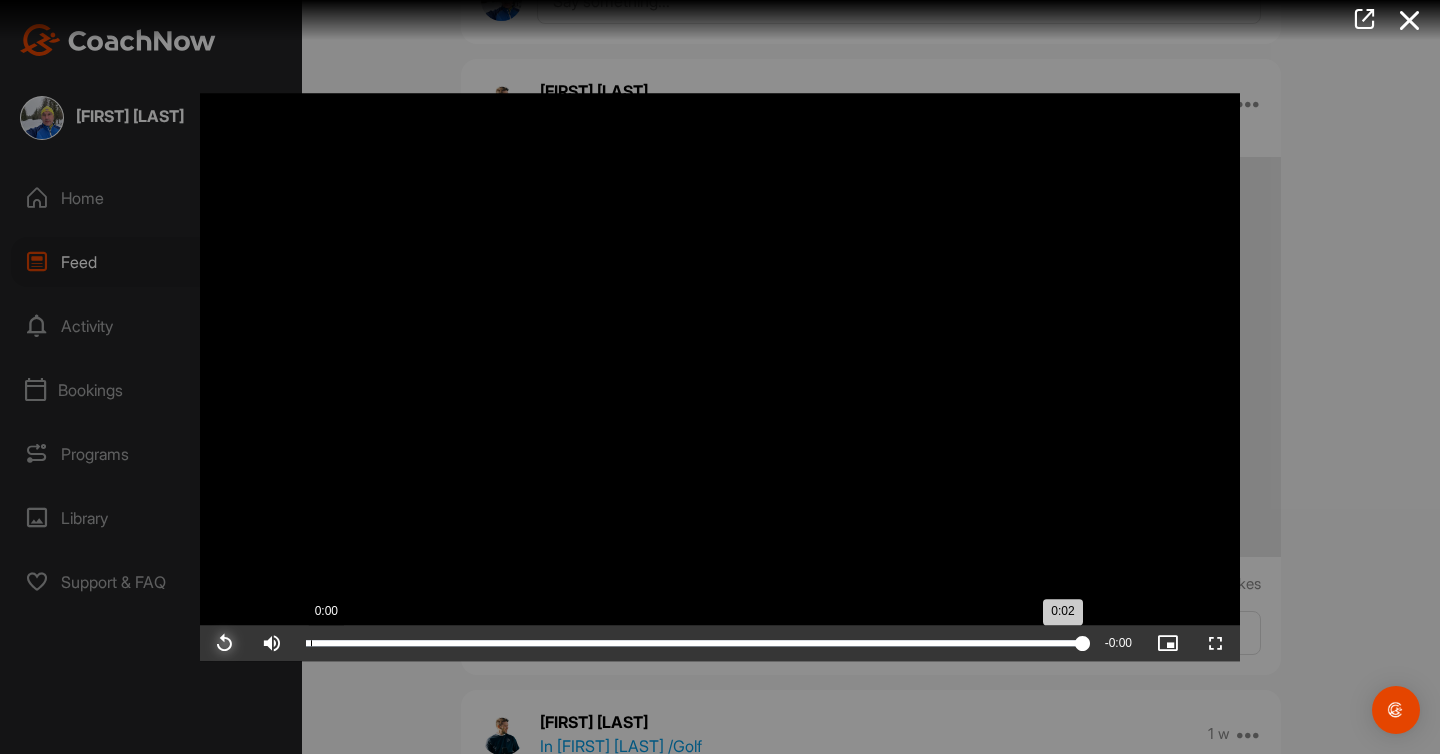 click on "0:00" at bounding box center [311, 643] 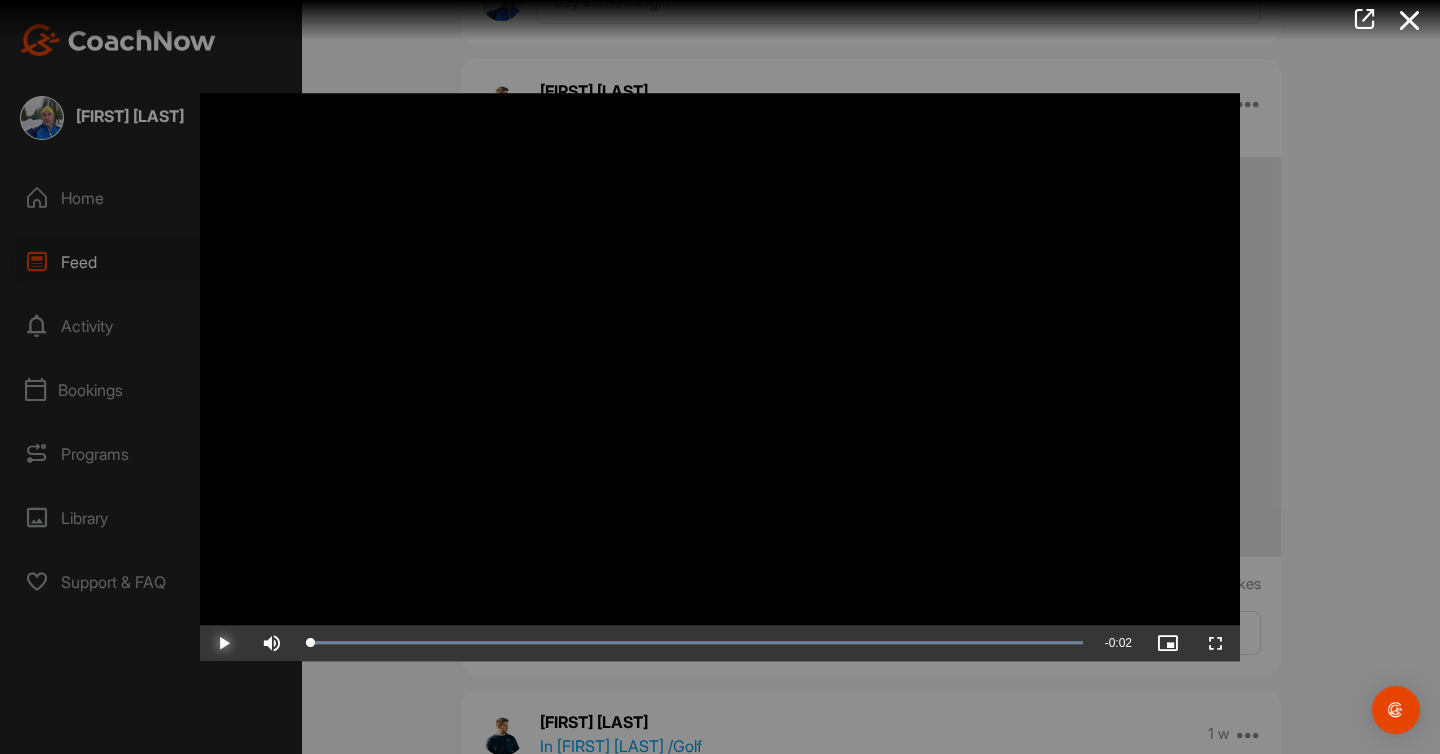 click at bounding box center [224, 643] 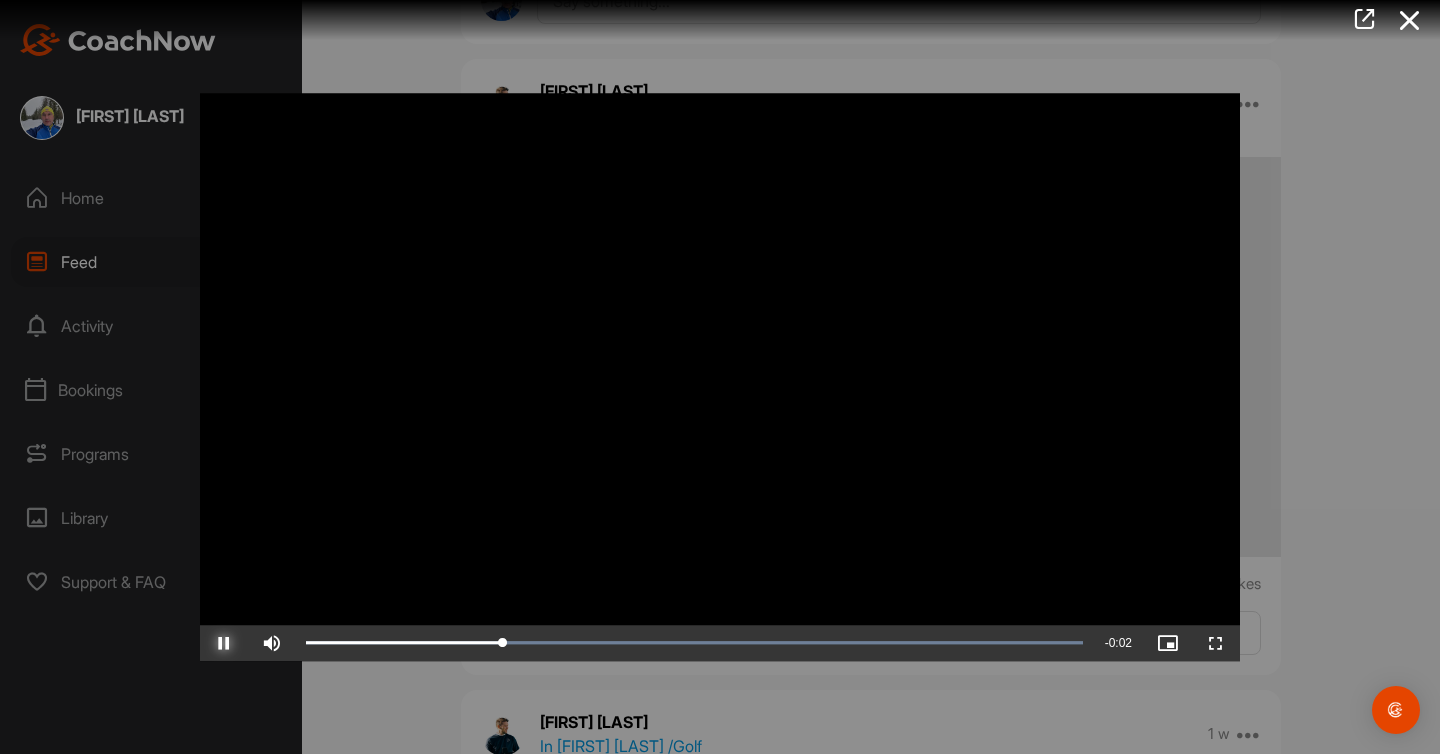 click at bounding box center (224, 643) 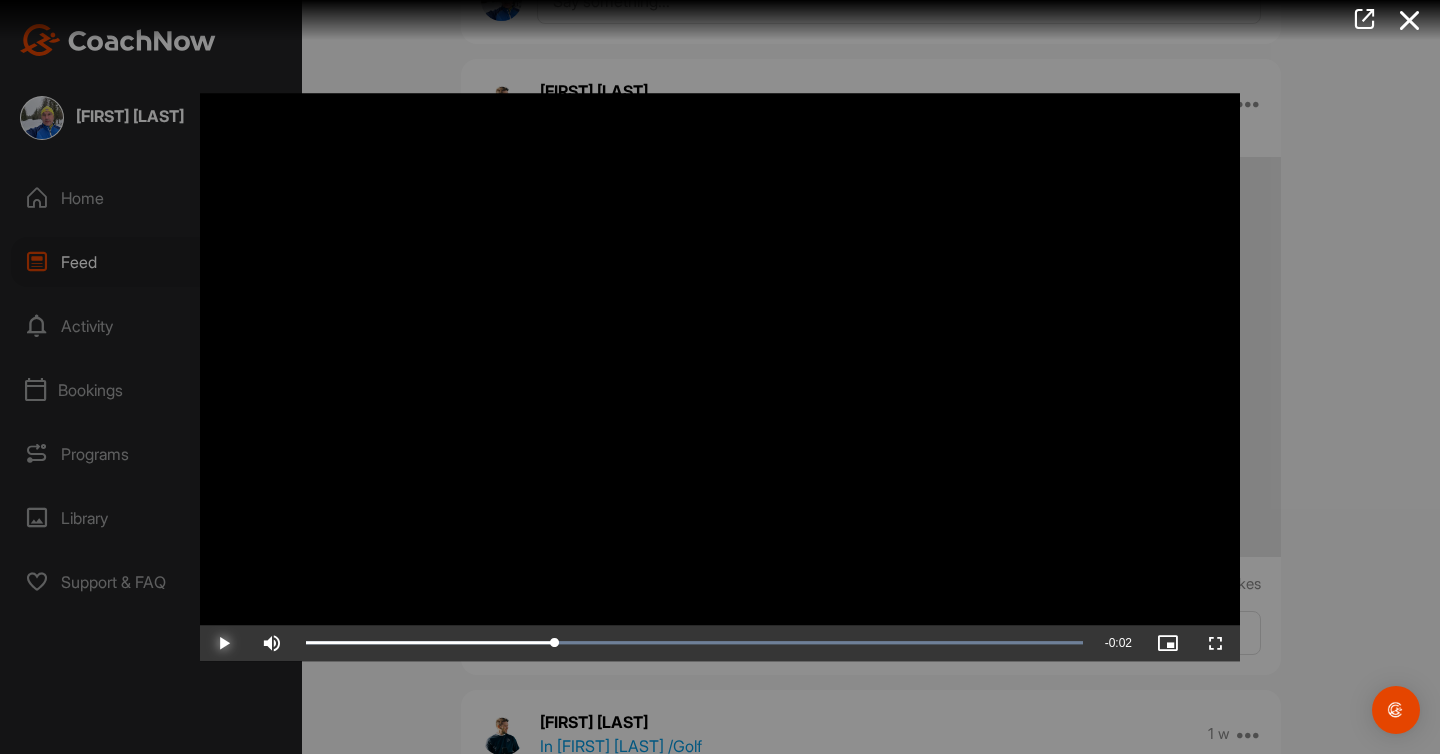 click at bounding box center (224, 643) 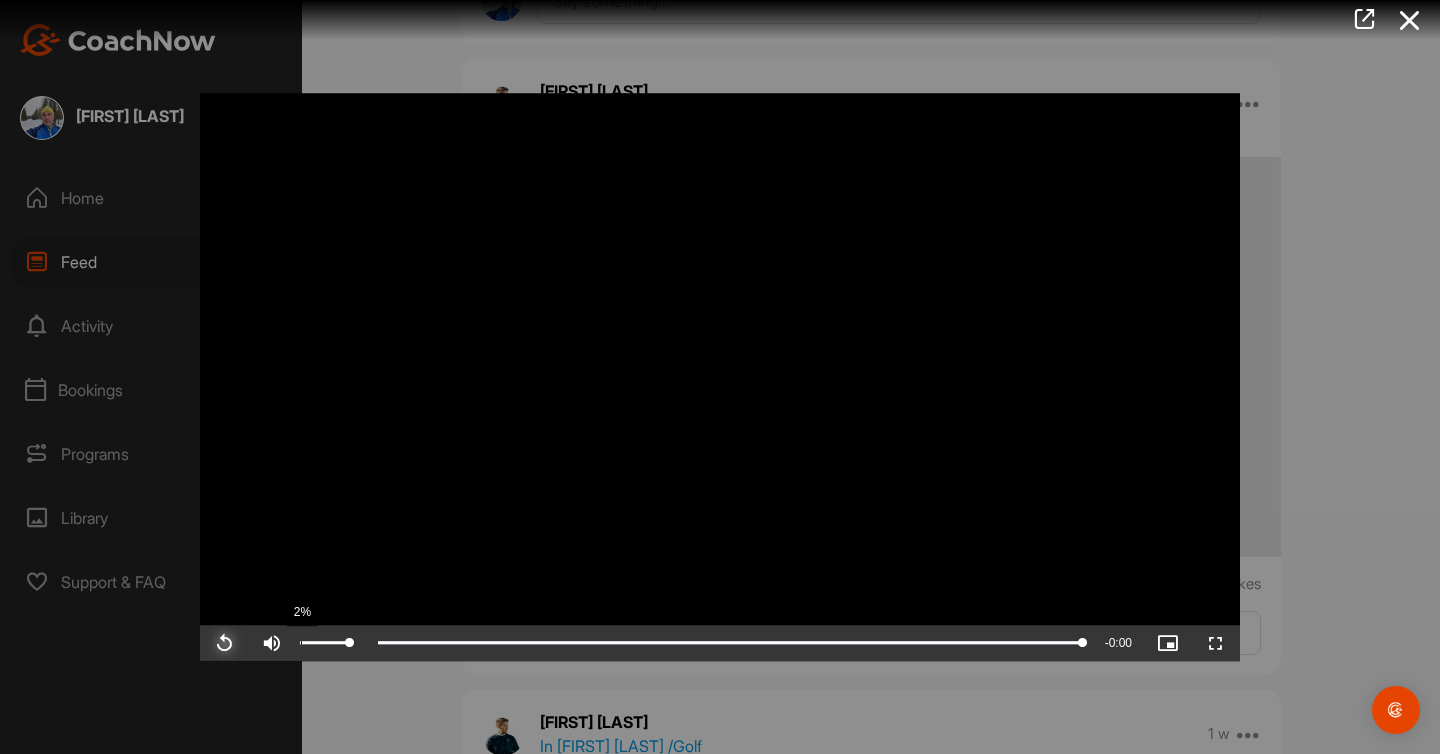 click at bounding box center [324, 643] 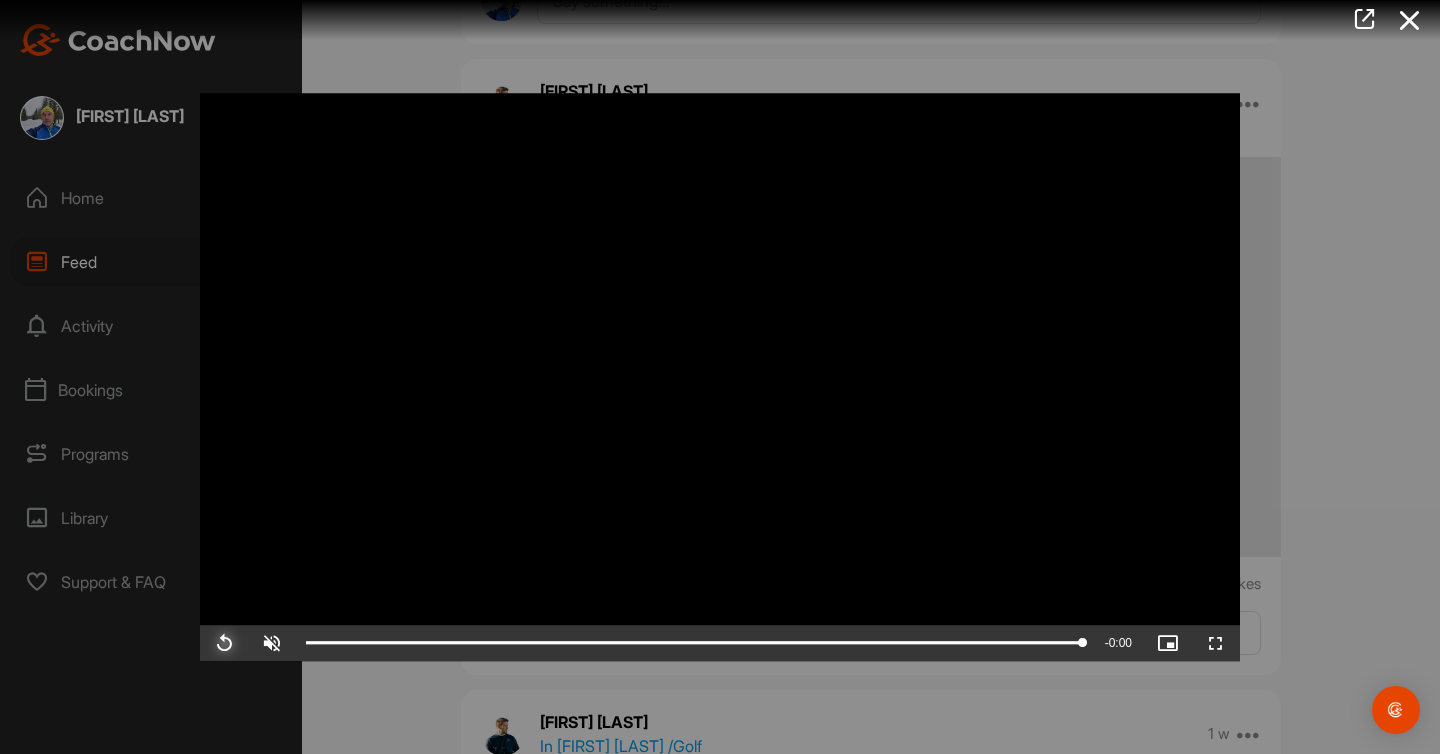 click at bounding box center [224, 643] 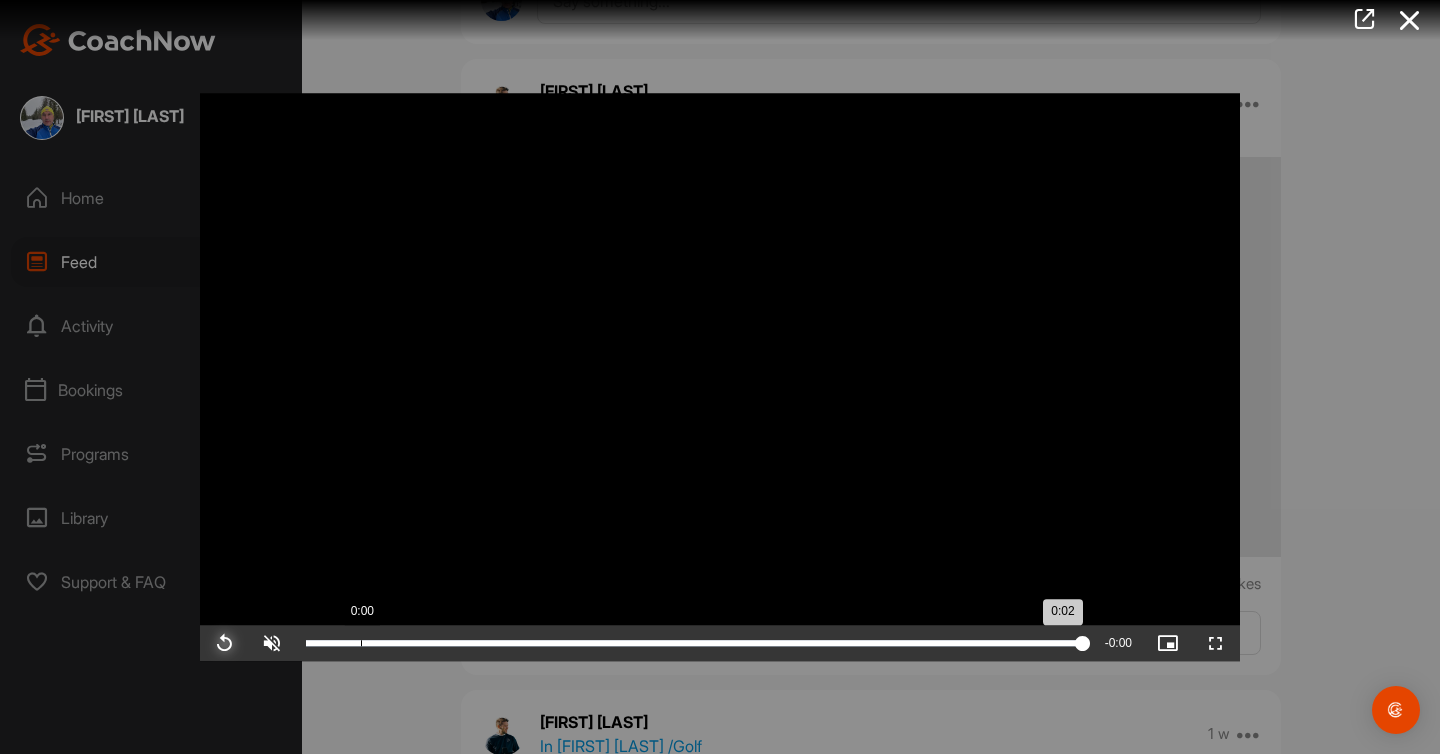 click on "Loaded :  100.00% 0:00 0:02" at bounding box center (694, 643) 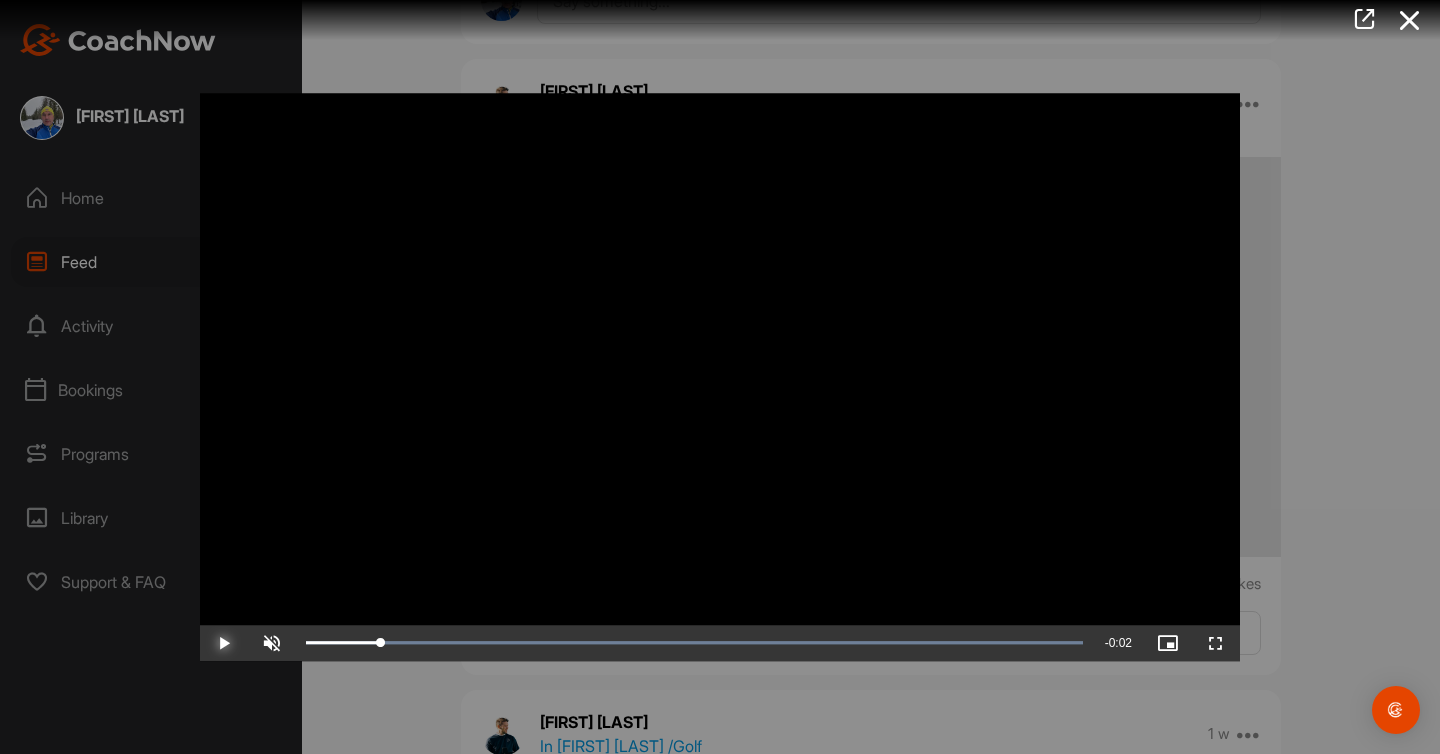 click at bounding box center [224, 643] 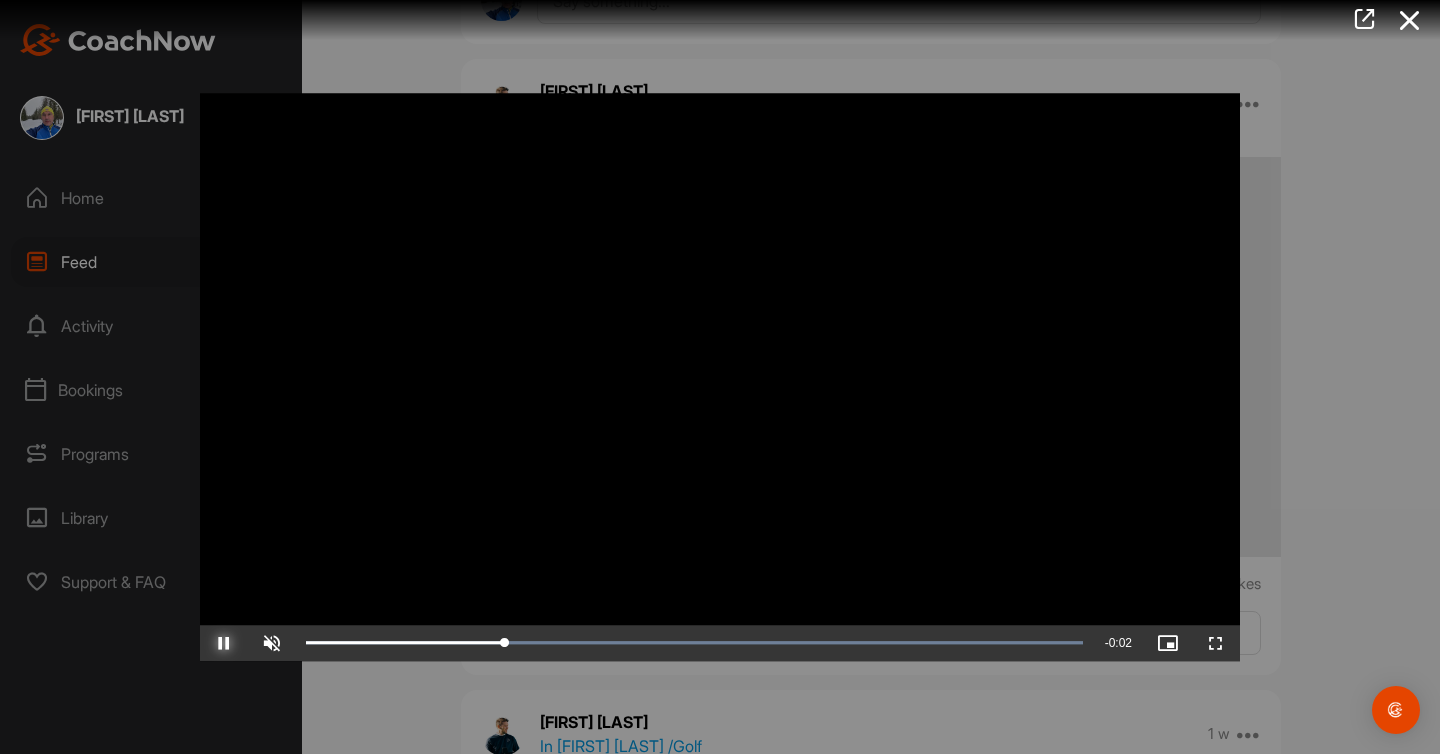 click at bounding box center (224, 643) 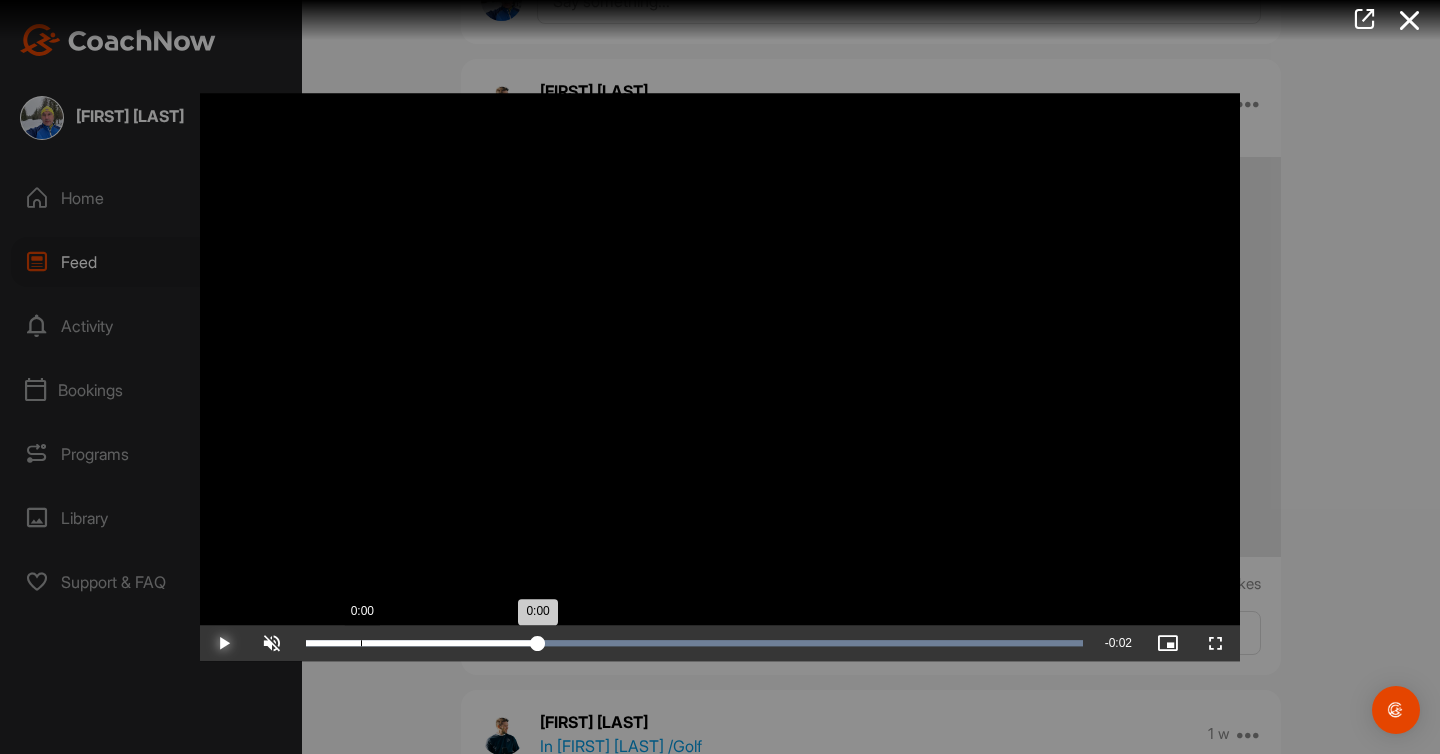click on "Loaded :  100.00% 0:00 0:00" at bounding box center (694, 643) 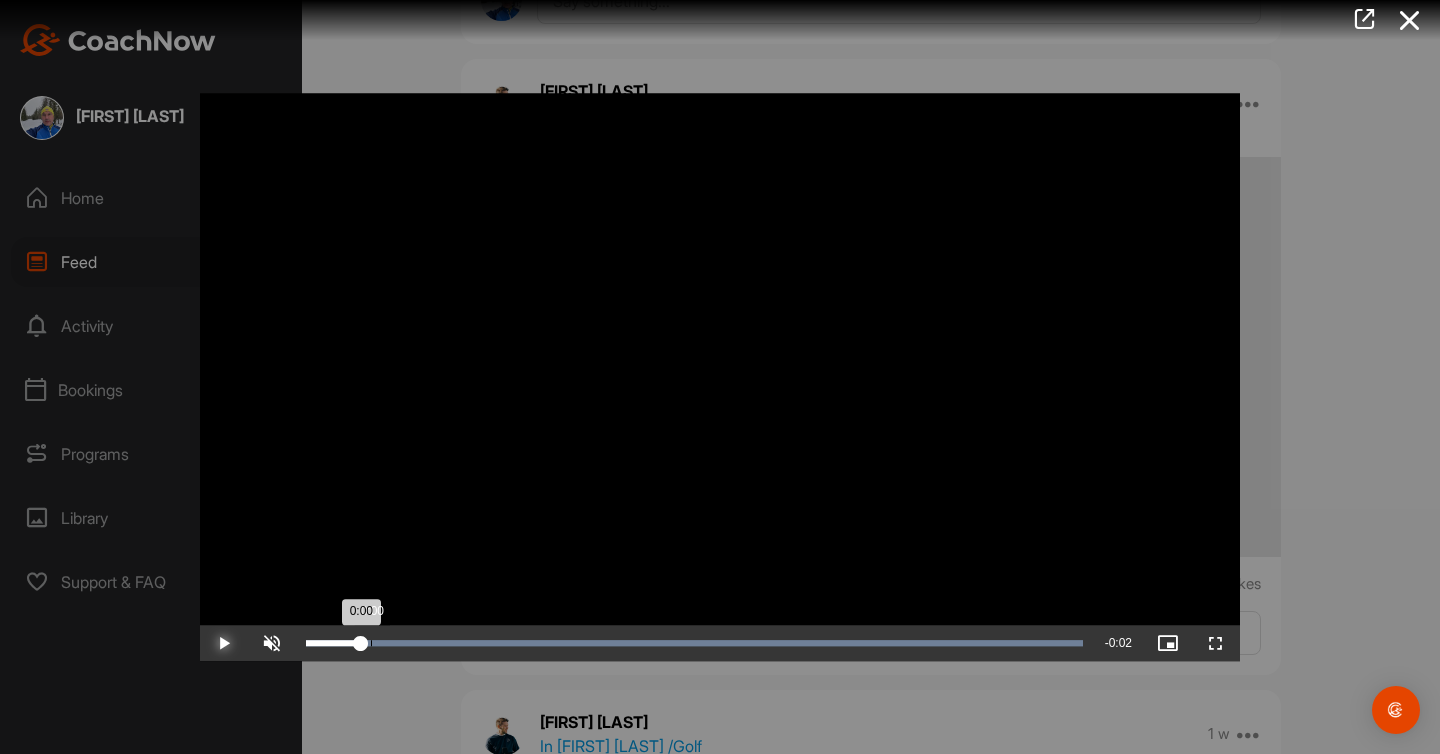 click on "Loaded :  100.00% 0:00 0:00" at bounding box center [694, 643] 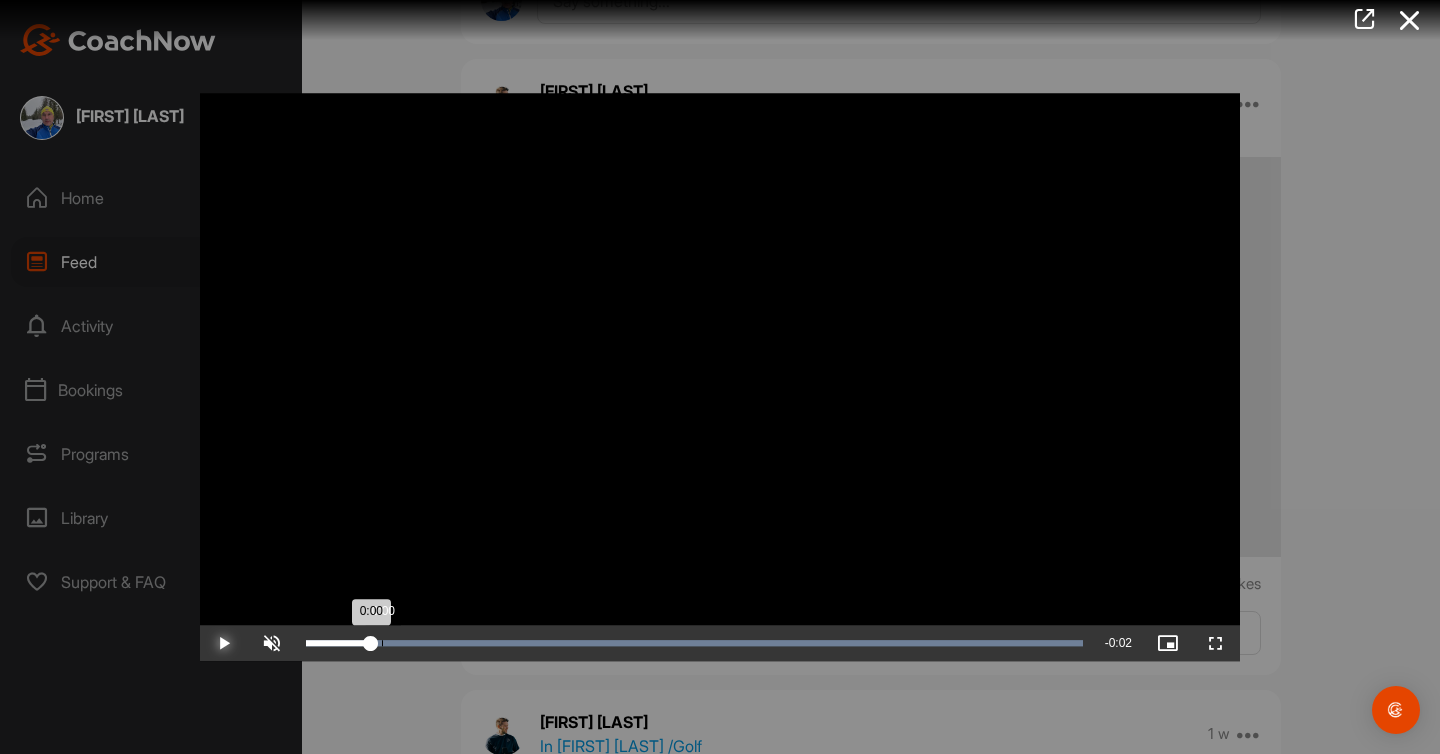 click on "Loaded :  100.00% 0:00 0:00" at bounding box center [694, 643] 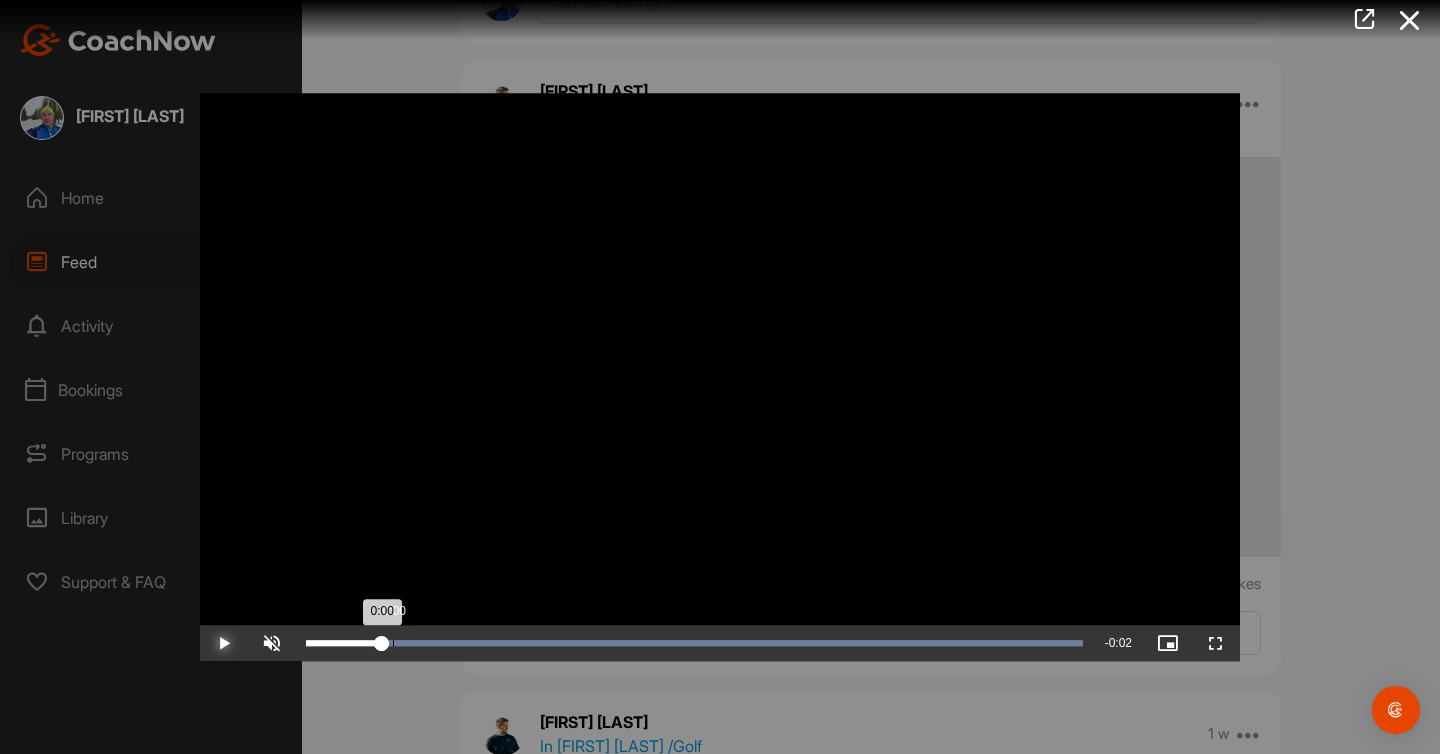 click on "Loaded :  100.00% 0:00 0:00" at bounding box center (694, 643) 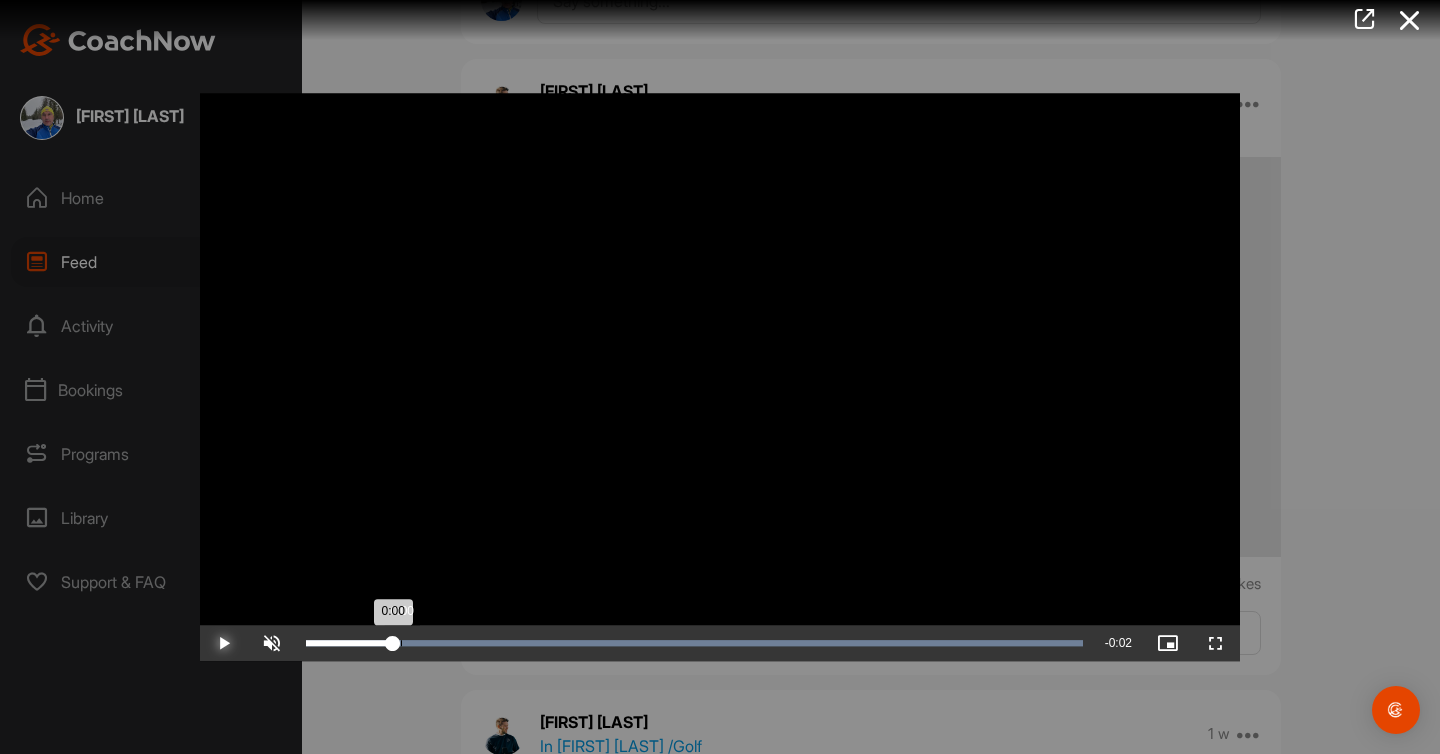 click on "0:00" at bounding box center (349, 643) 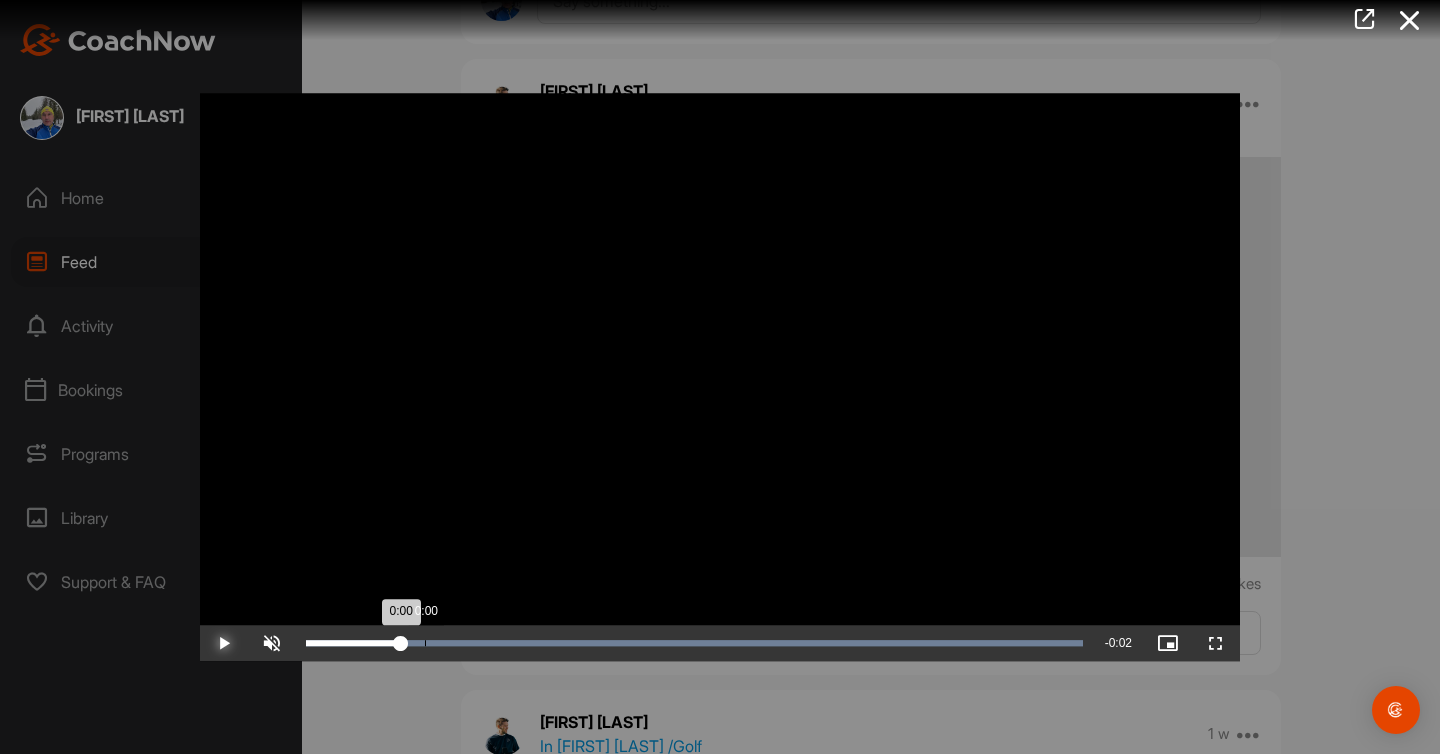 click on "Loaded :  100.00% 0:00 0:00" at bounding box center [694, 643] 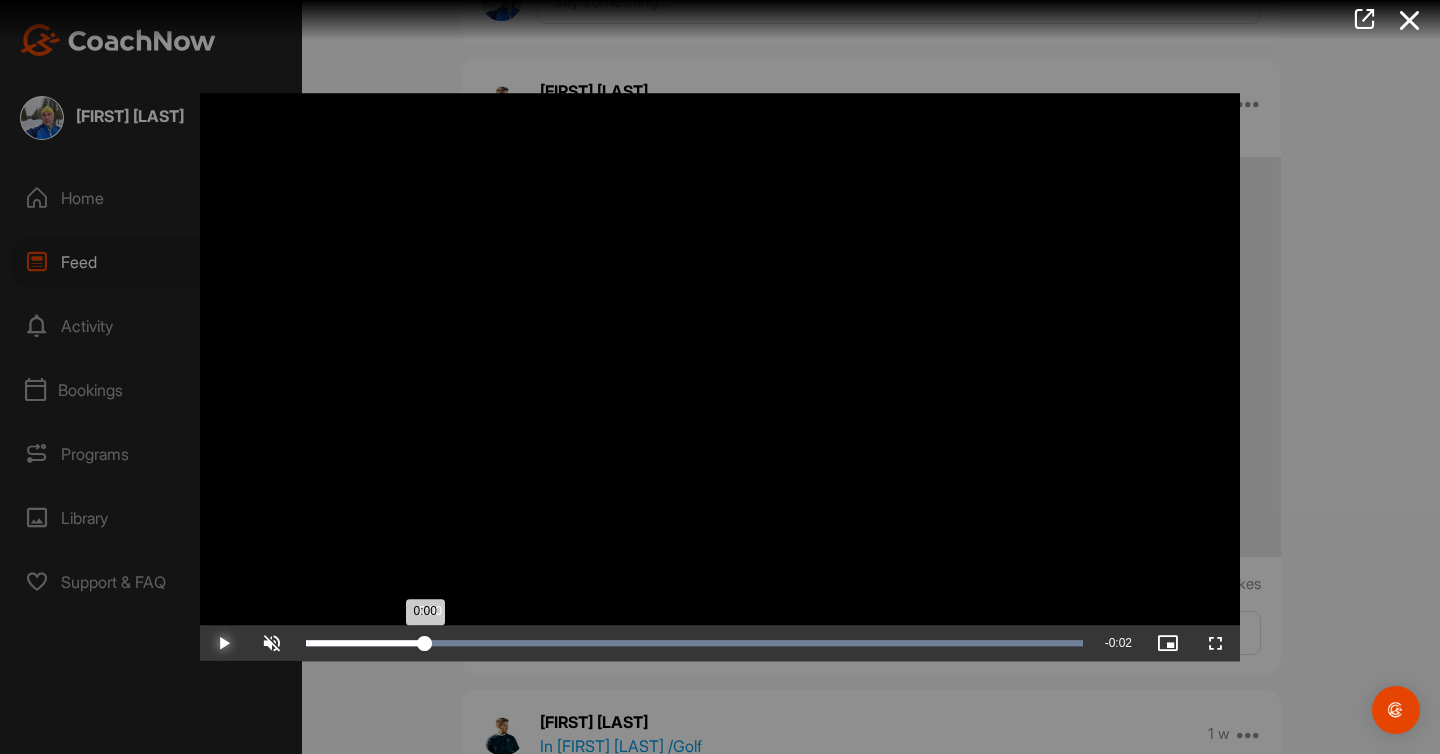 click on "0:00" at bounding box center (365, 643) 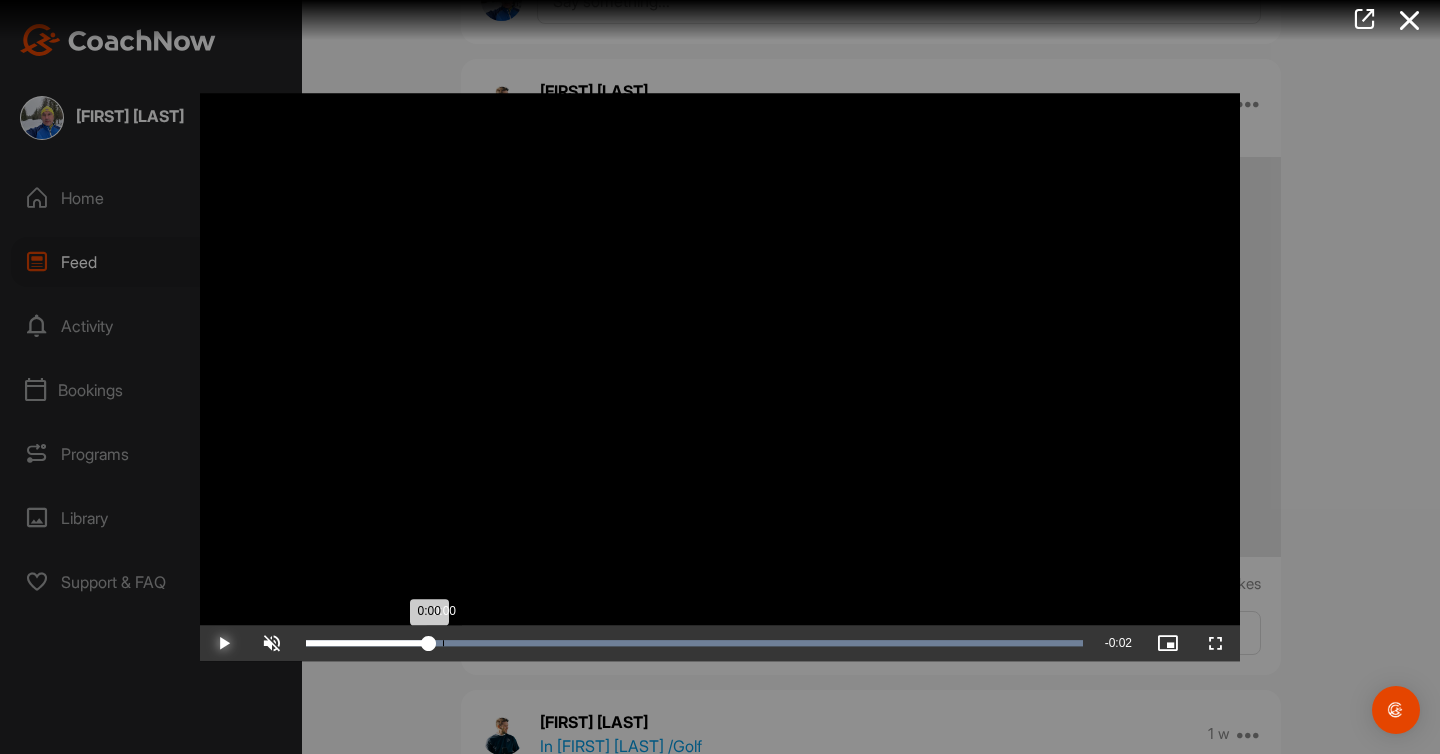 click on "Loaded :  100.00% 0:00 0:00" at bounding box center (694, 643) 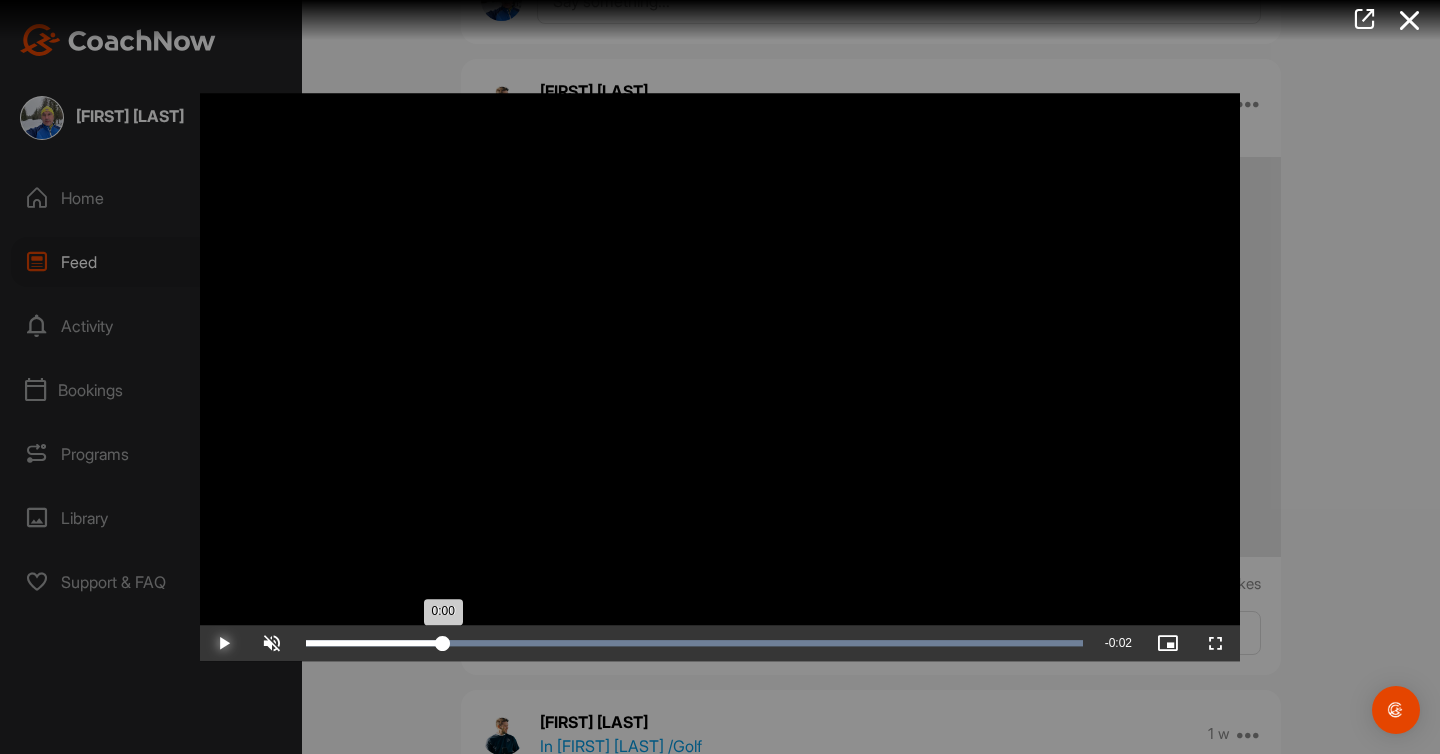 click on "0:00" at bounding box center (374, 643) 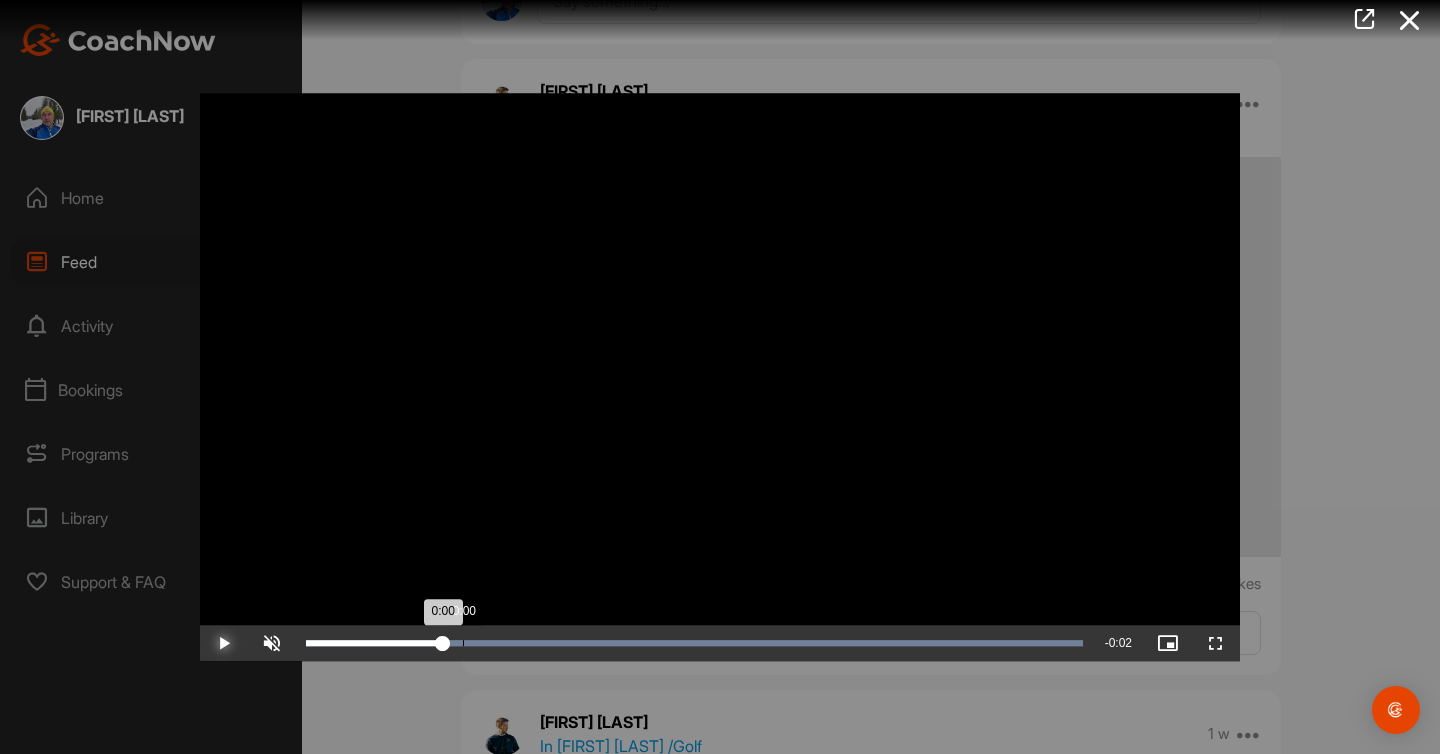 click on "Loaded :  100.00% 0:00 0:00" at bounding box center [694, 643] 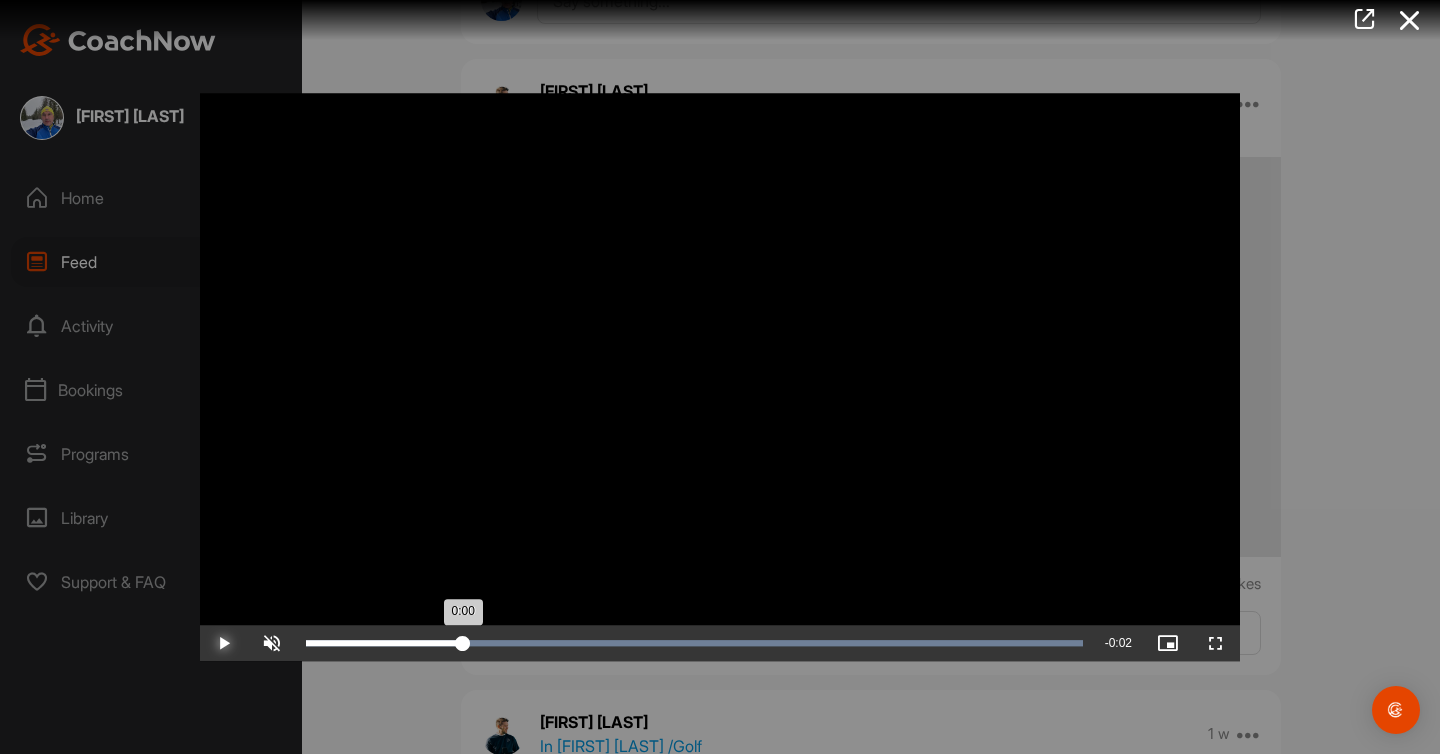 click on "0:00" at bounding box center (384, 643) 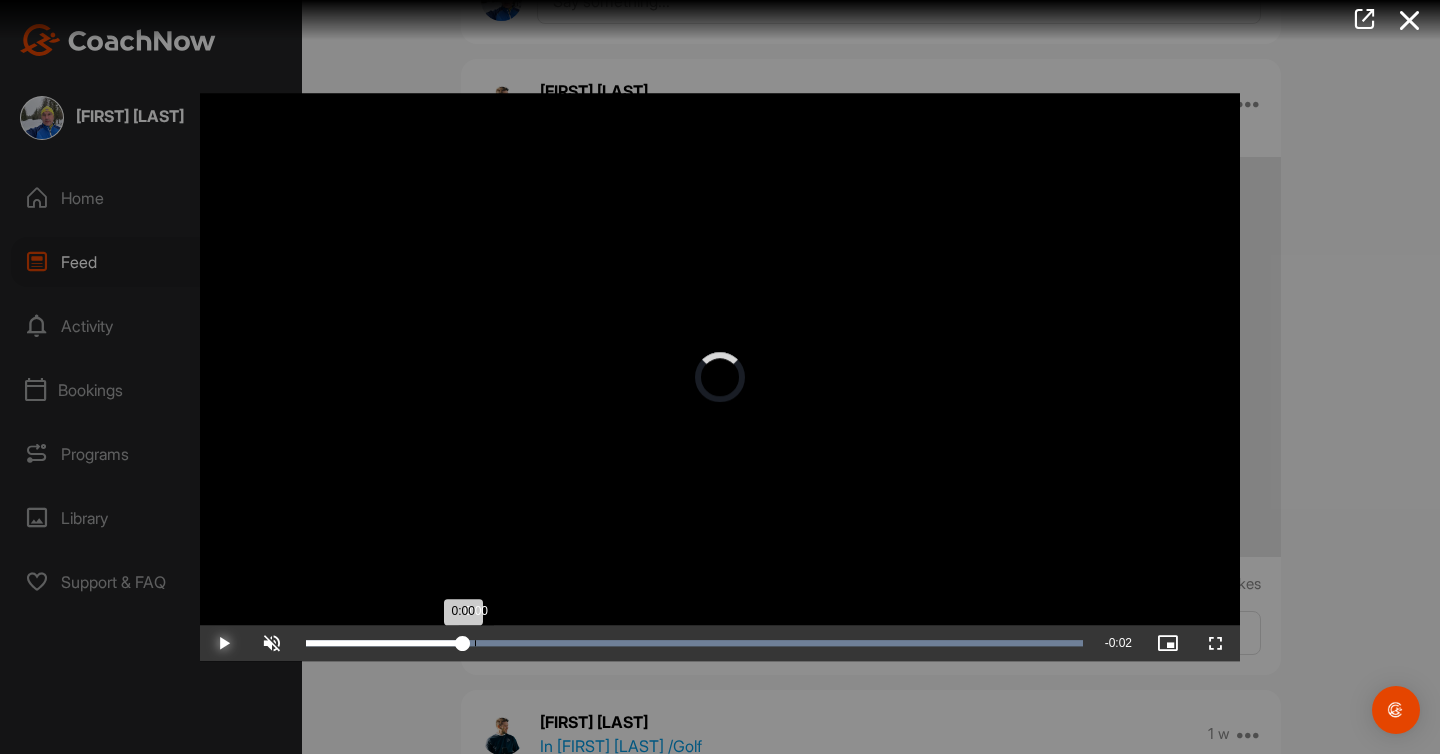 click on "Loaded :  100.00% 0:00 0:00" at bounding box center (694, 643) 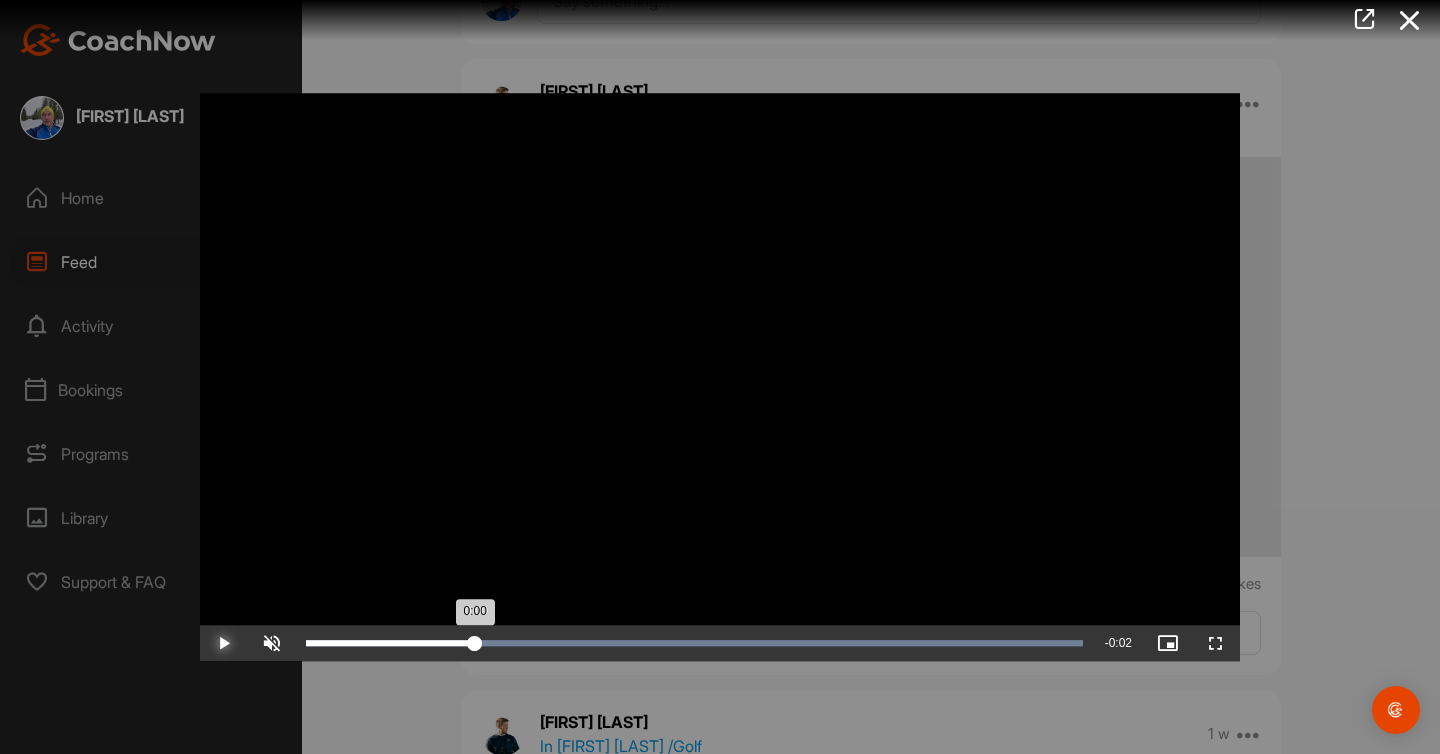 click on "0:00" at bounding box center (390, 643) 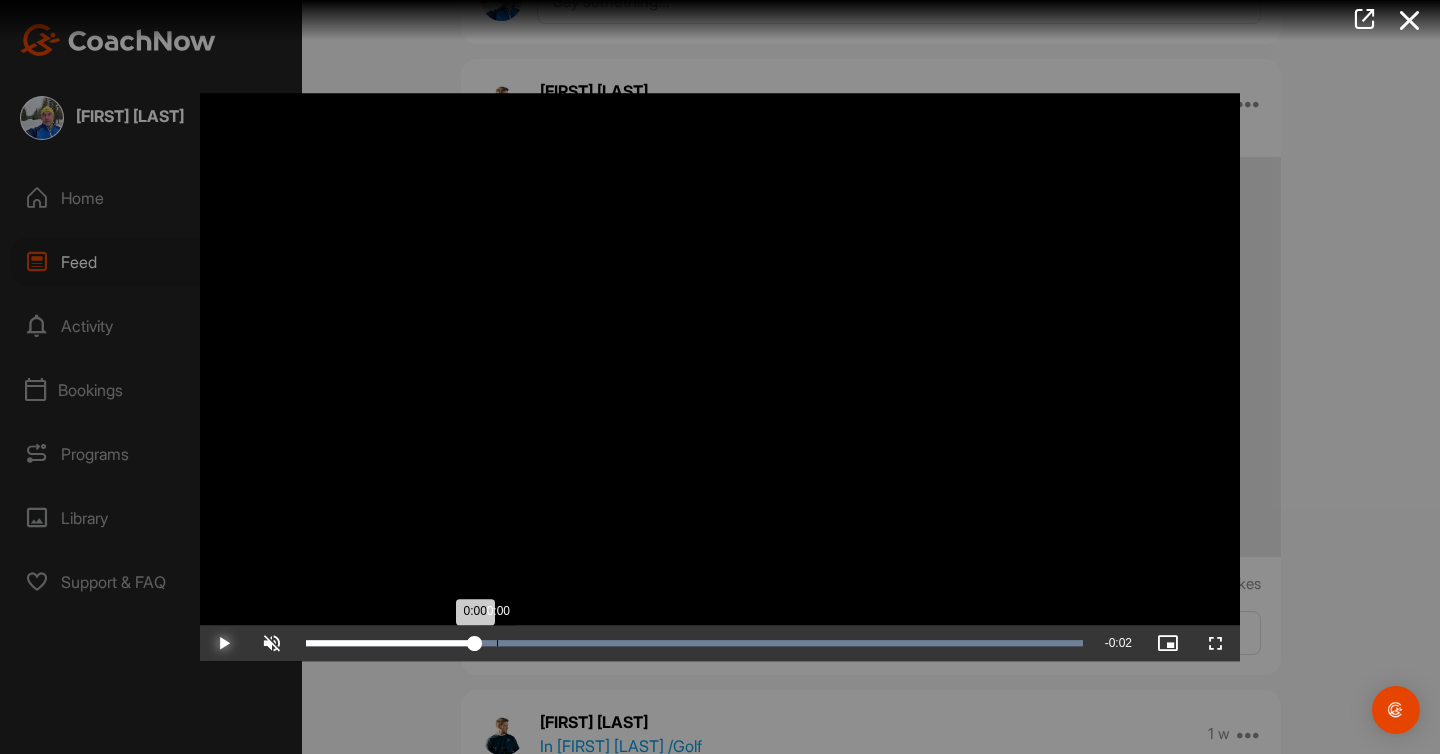 click on "Loaded :  100.00% 0:00 0:00" at bounding box center [694, 643] 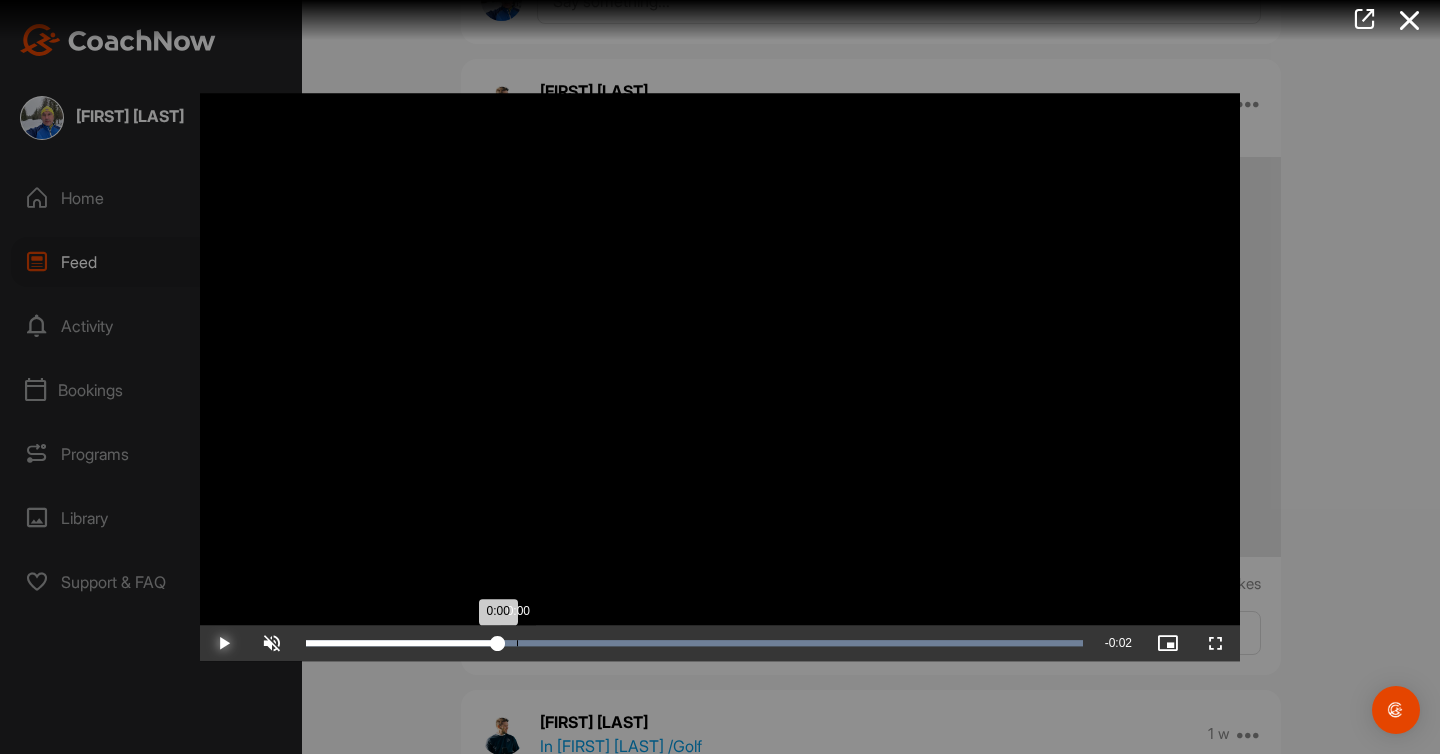 click on "Loaded :  100.00% 0:00 0:00" at bounding box center (694, 643) 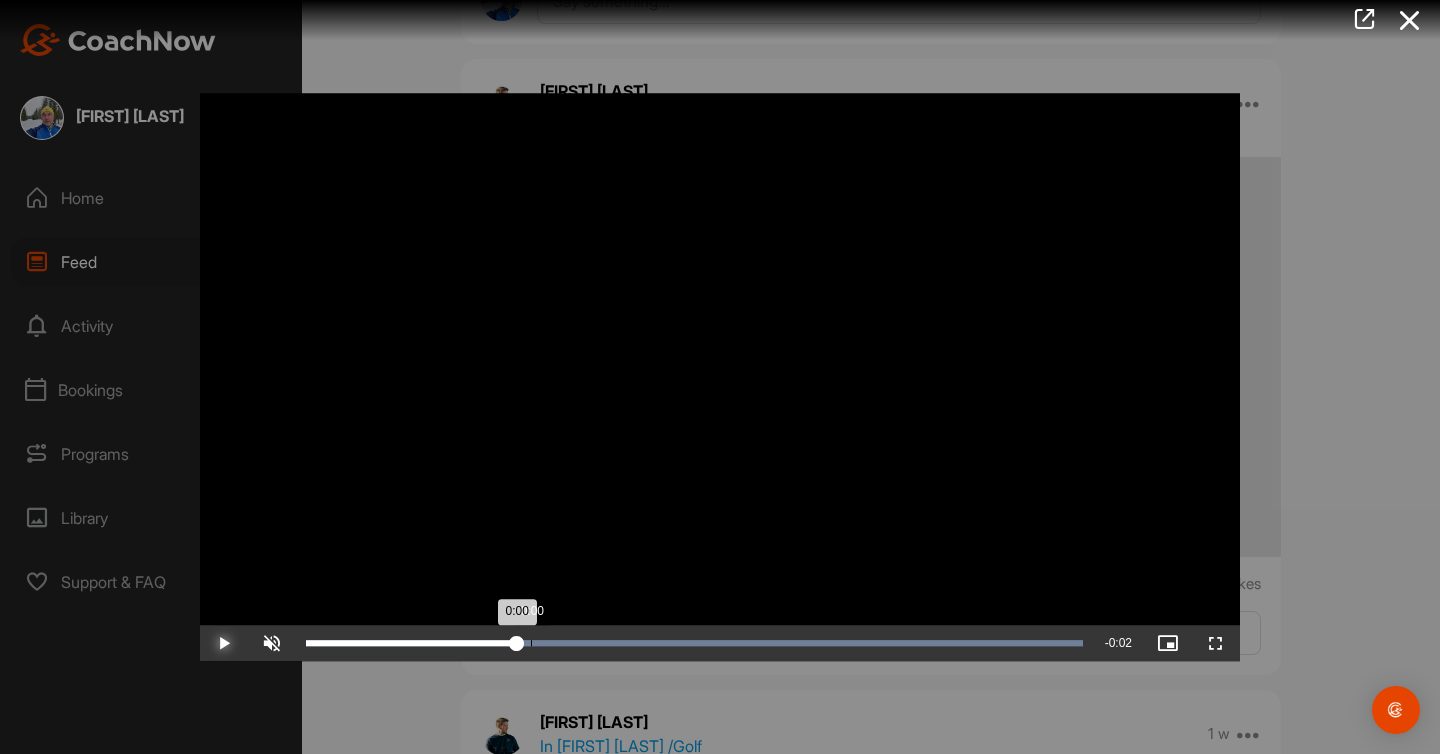 click on "Loaded :  100.00% 0:00 0:00" at bounding box center (694, 643) 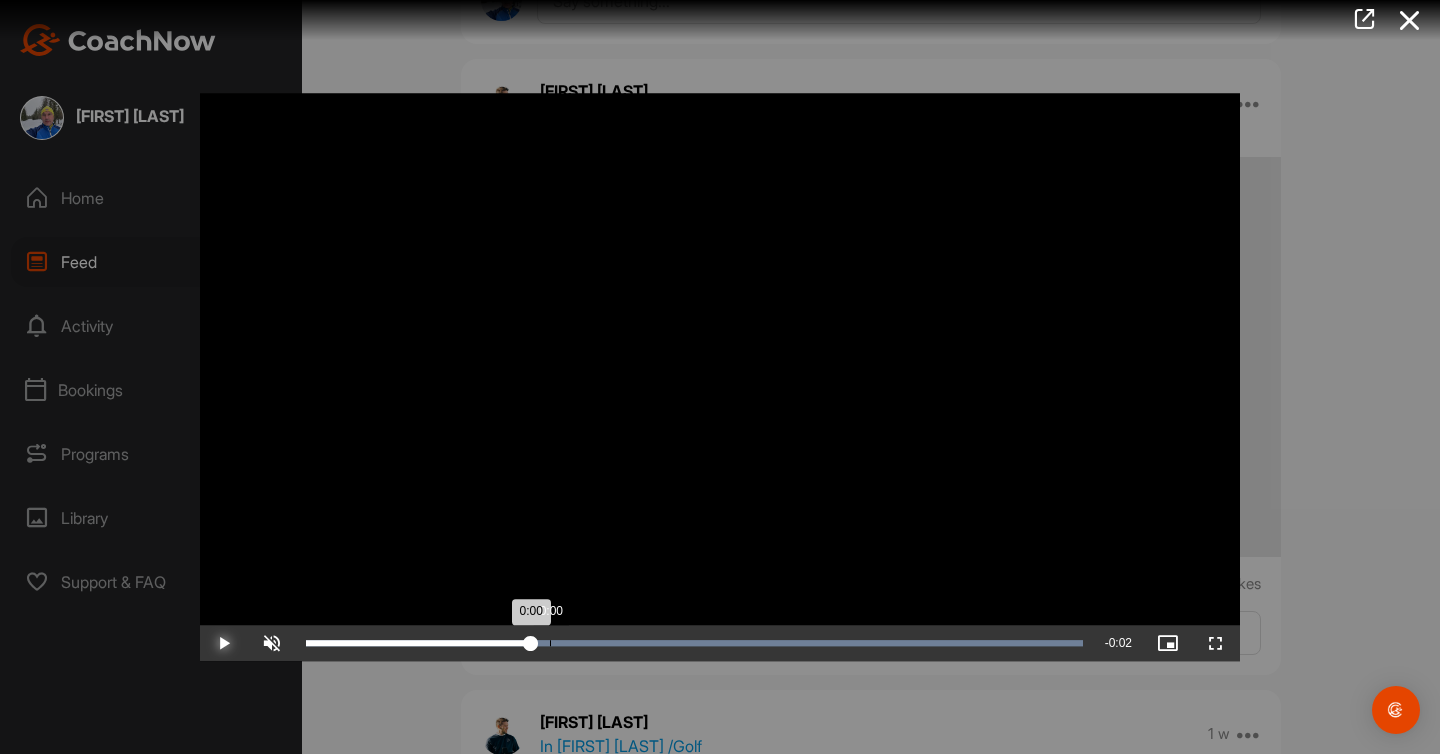 click on "Loaded :  100.00% 0:00 0:00" at bounding box center [694, 643] 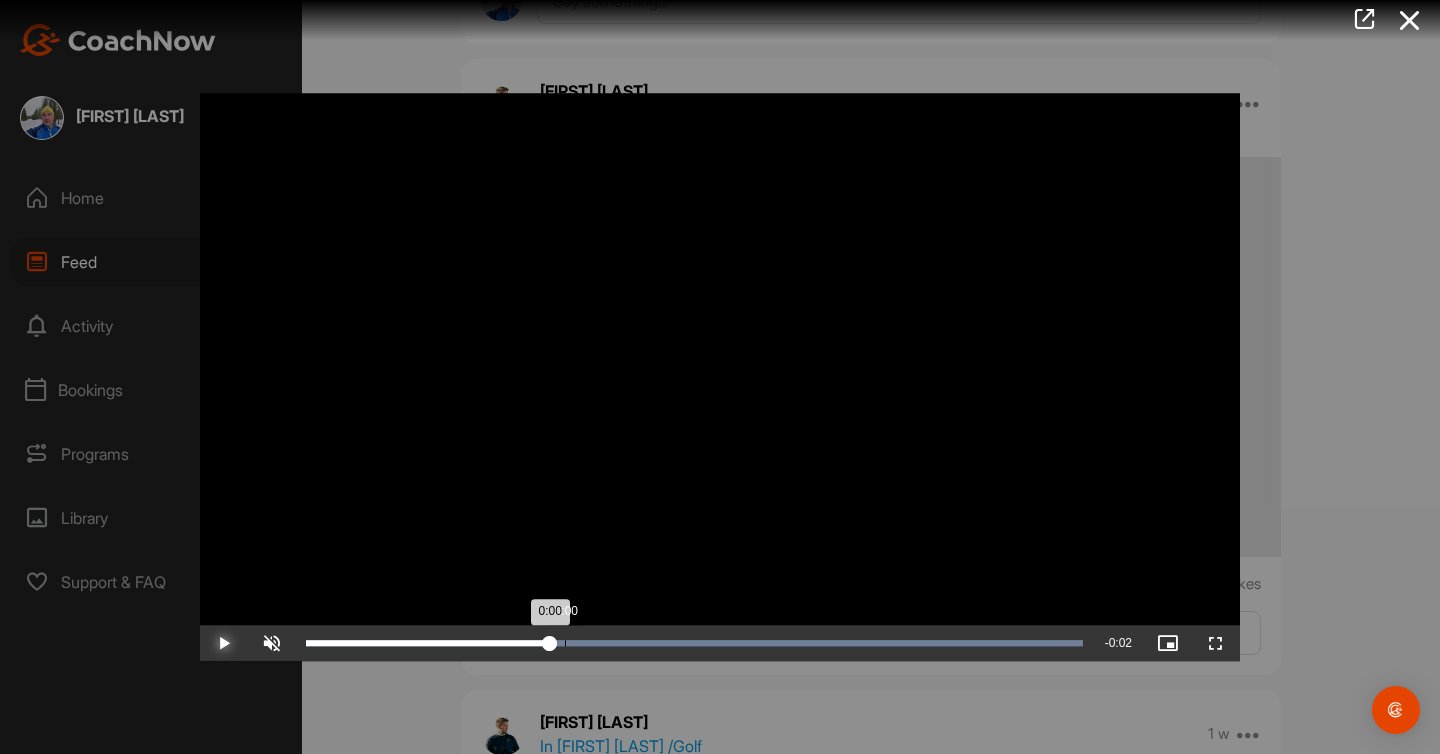 click on "Loaded :  100.00% 0:00 0:00" at bounding box center [694, 643] 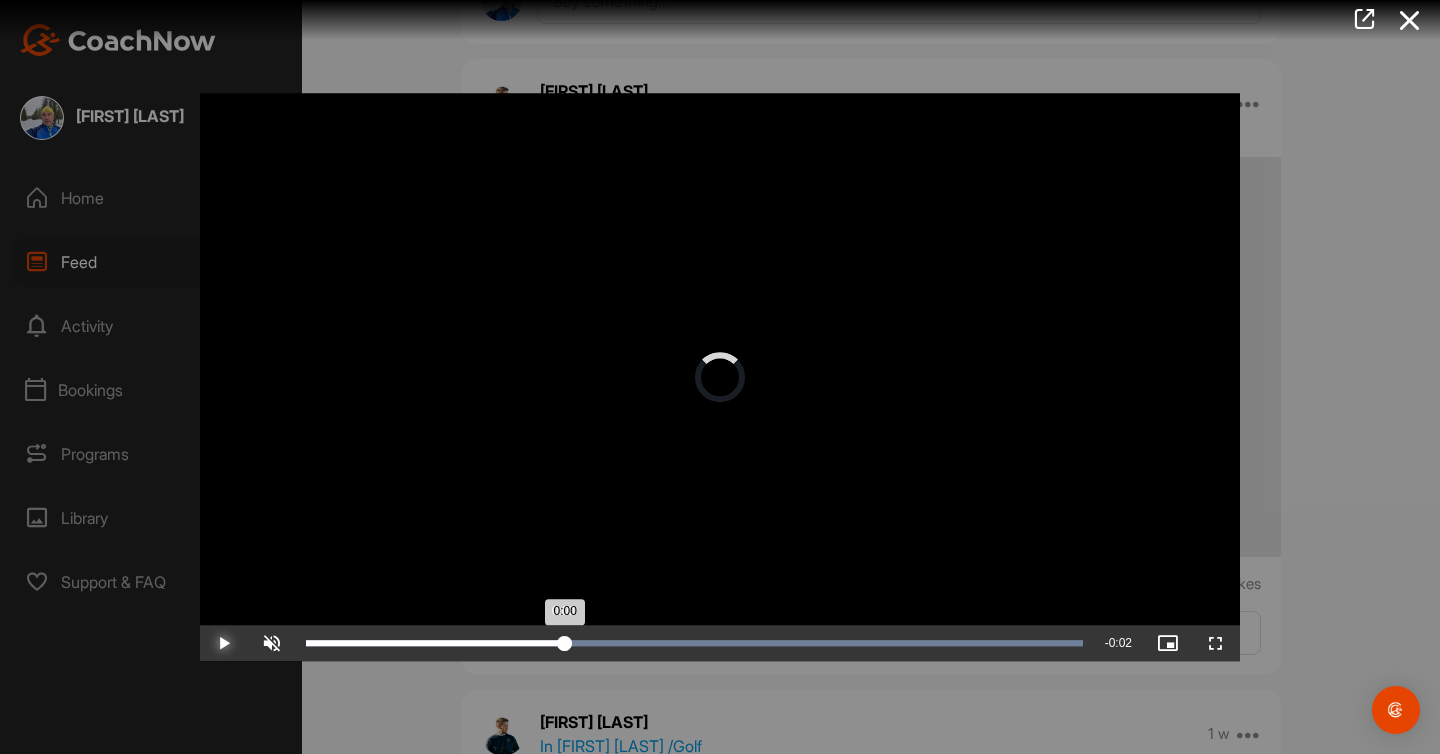 click on "0:00" at bounding box center (435, 643) 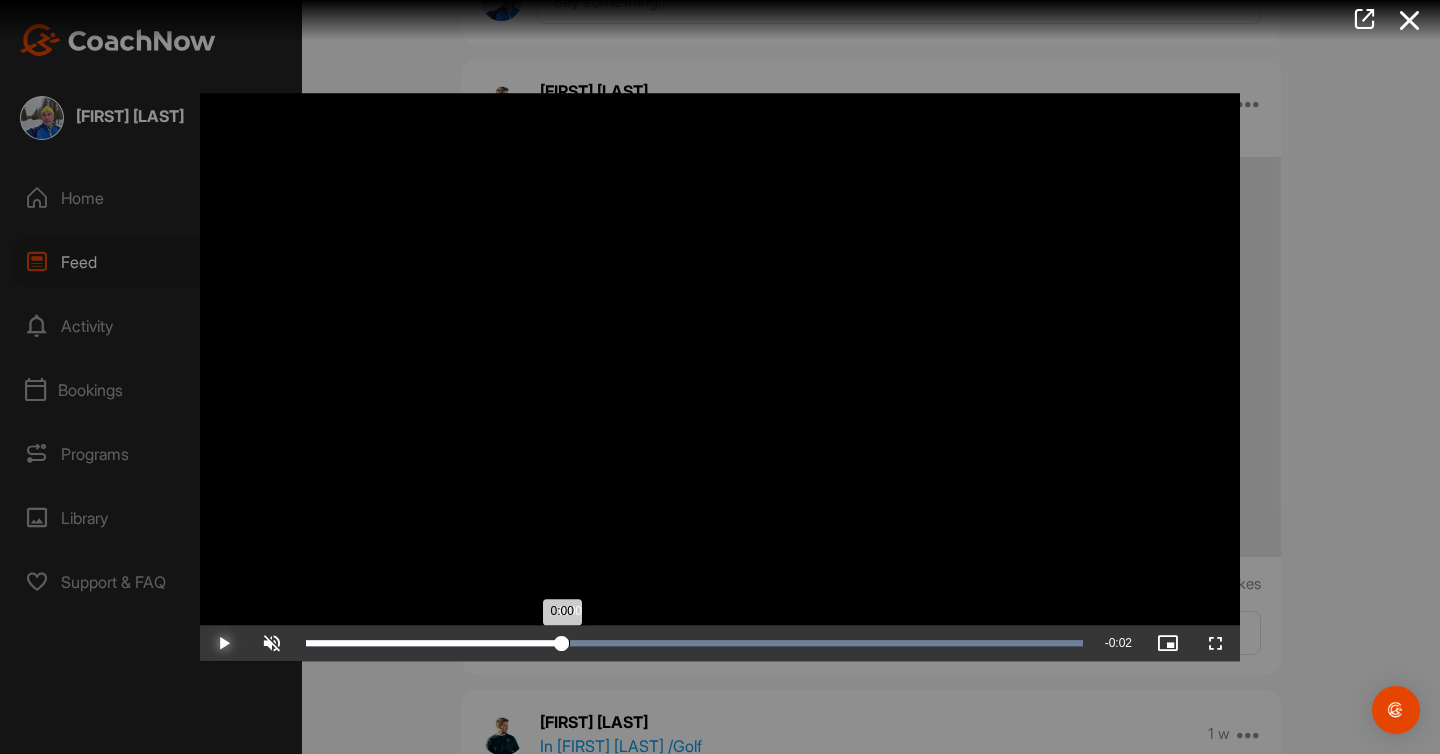 click on "0:00" at bounding box center [434, 643] 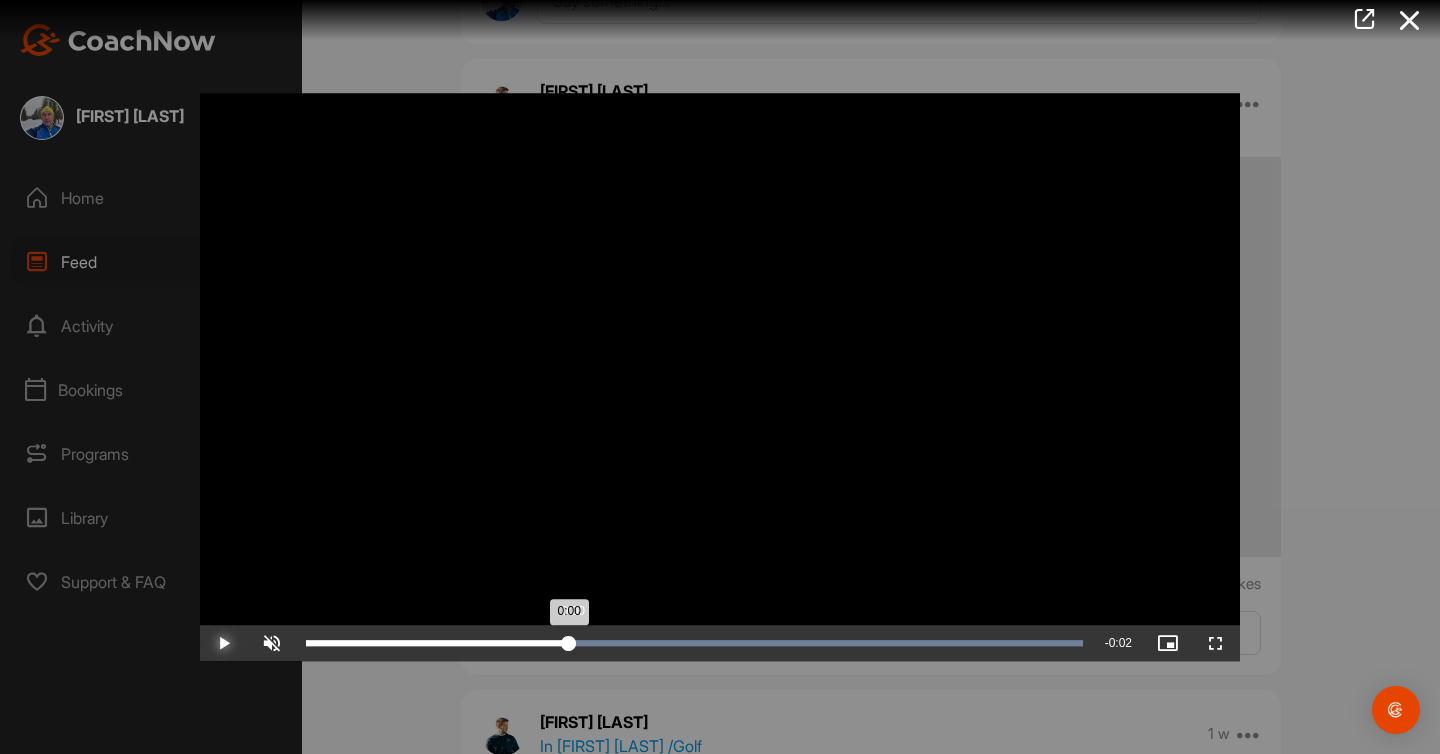 click on "0:00" at bounding box center [437, 643] 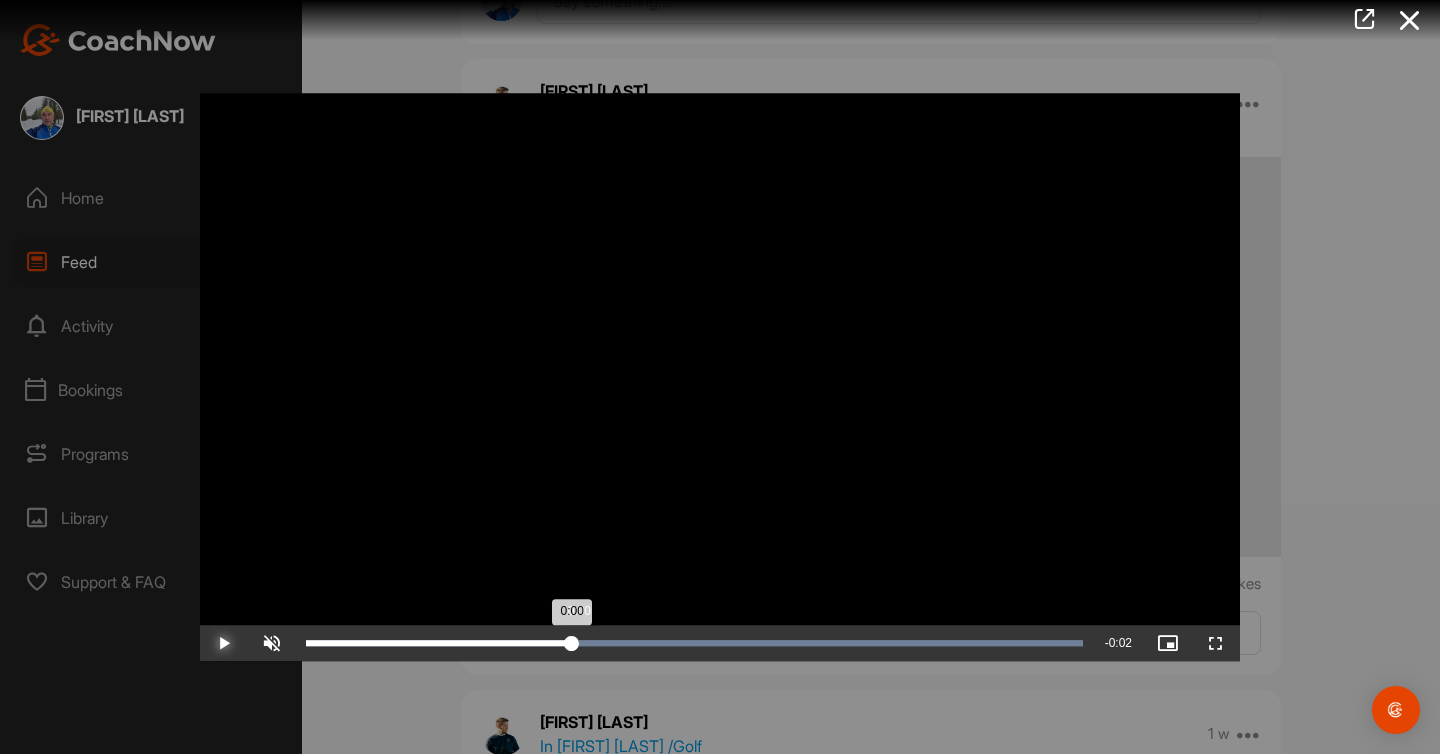 click on "0:00" at bounding box center [439, 643] 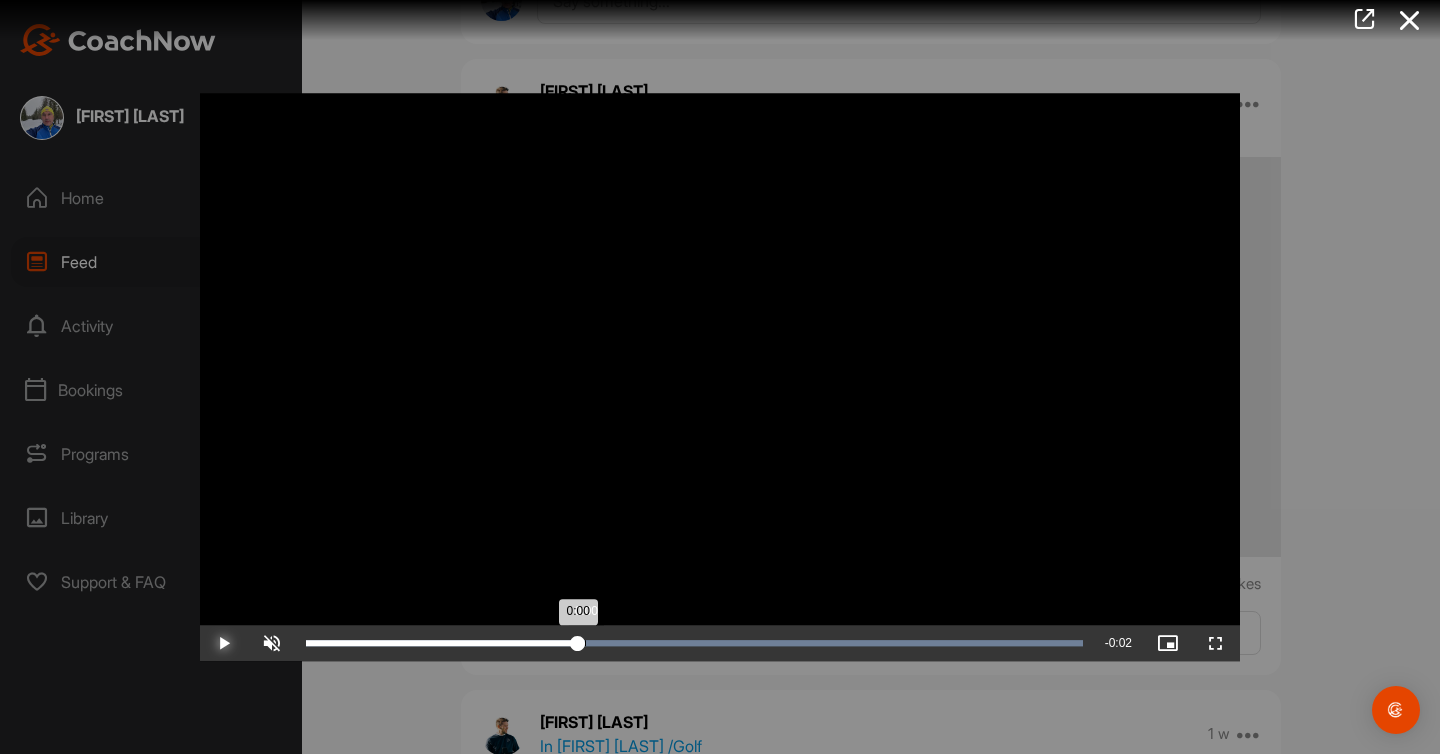 click on "0:00" at bounding box center (442, 643) 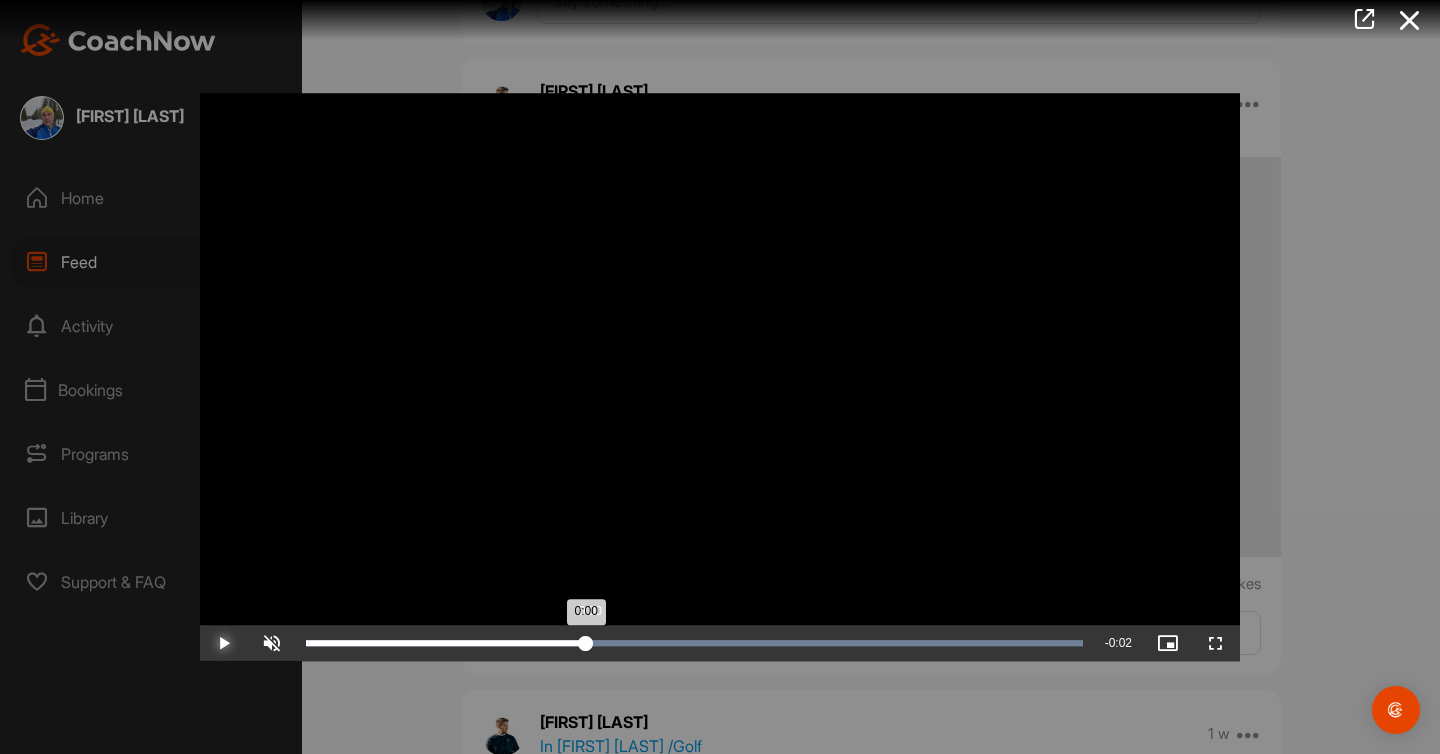 click on "0:00" at bounding box center [446, 643] 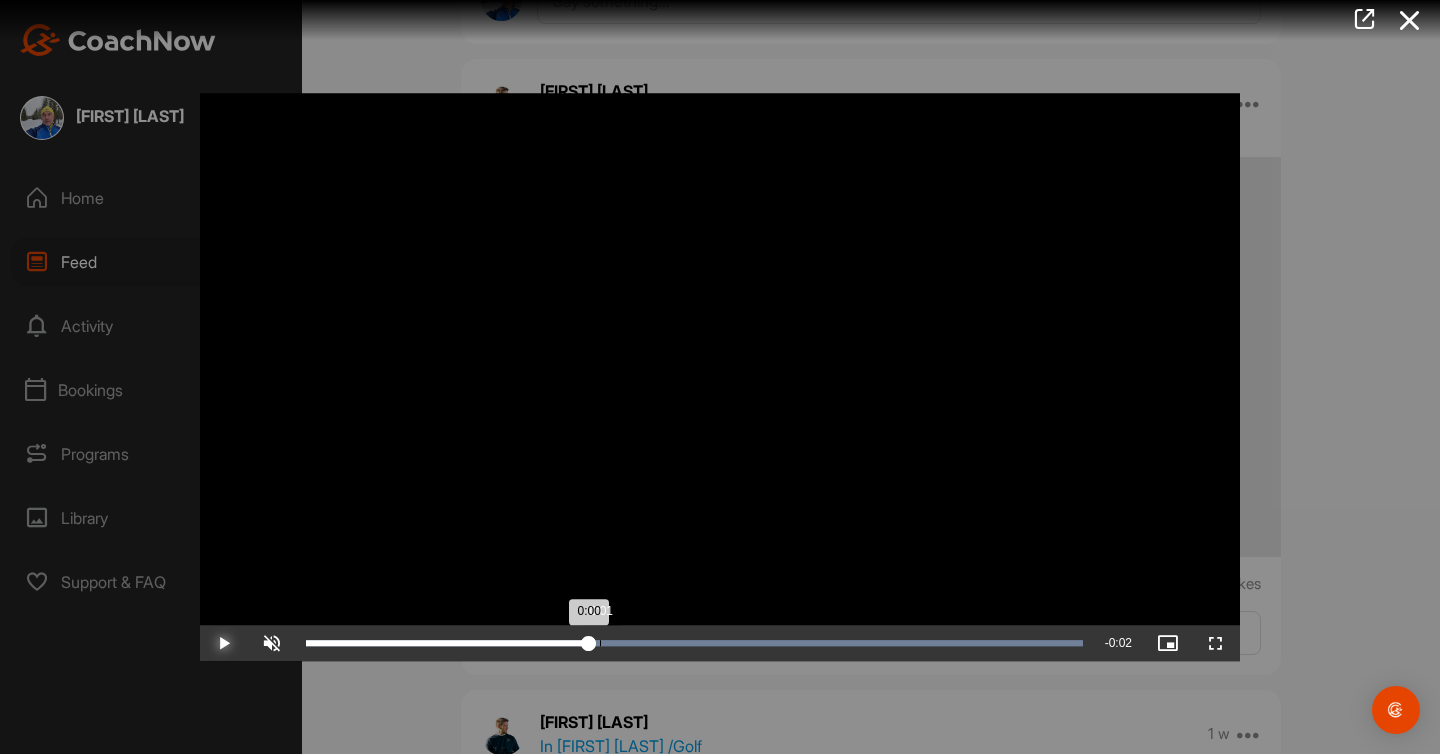 click on "Loaded :  100.00% 0:01 0:00" at bounding box center [694, 643] 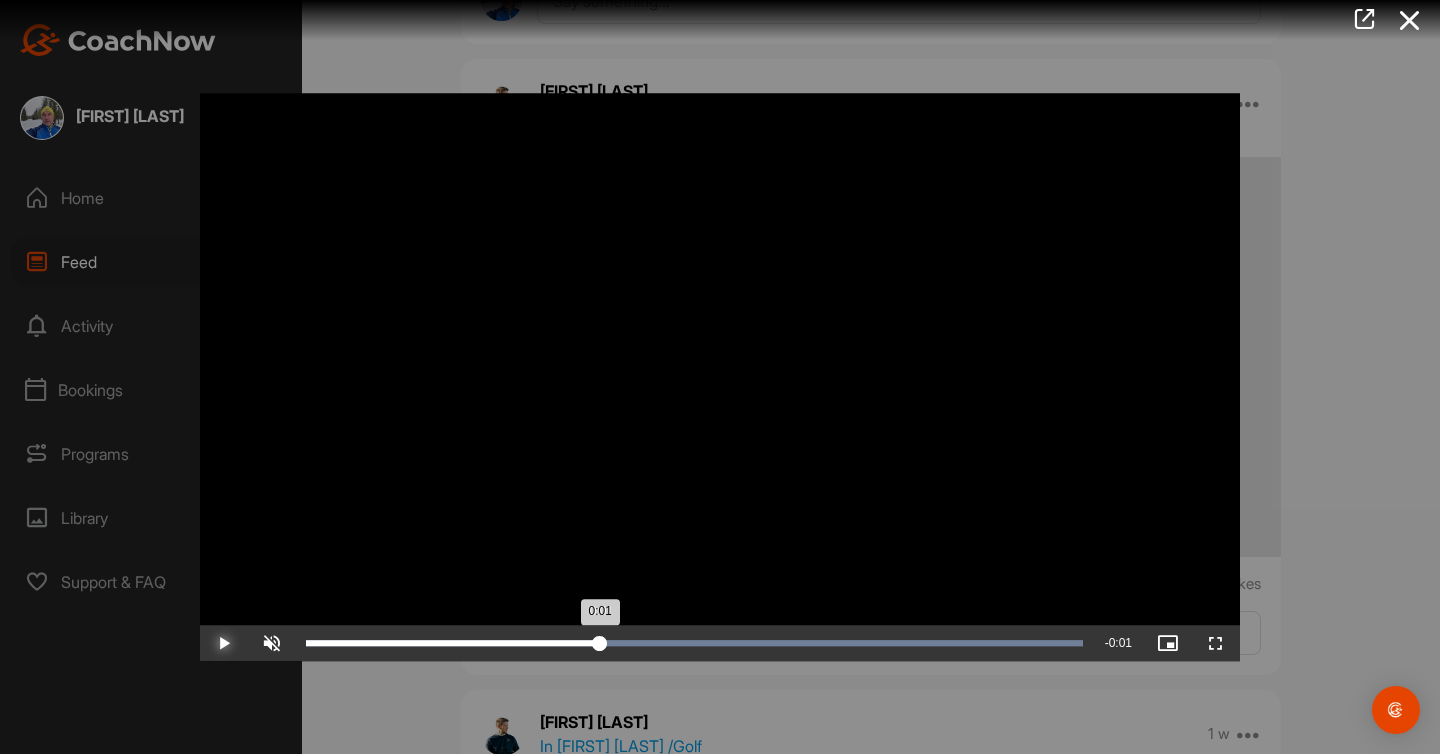 click on "0:01" at bounding box center [453, 643] 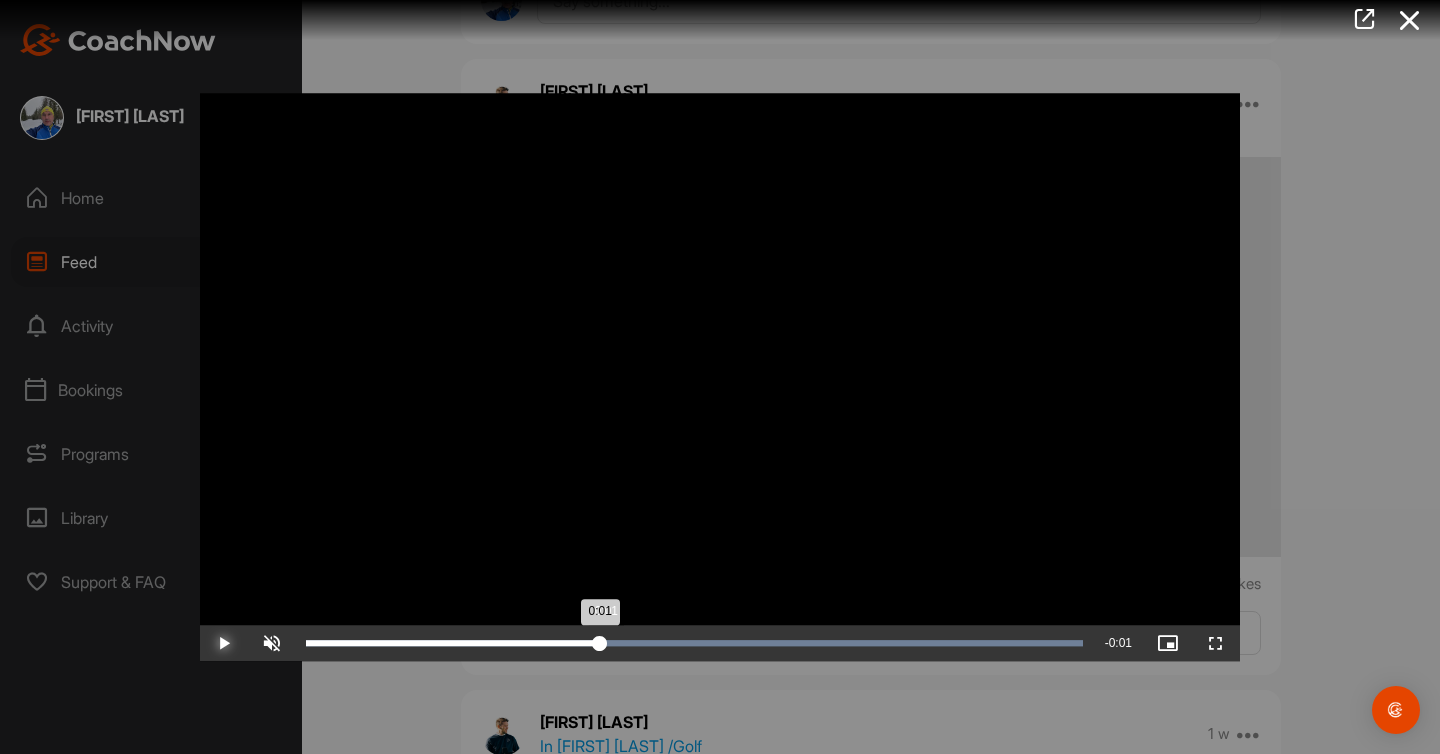 click on "0:01" at bounding box center (453, 643) 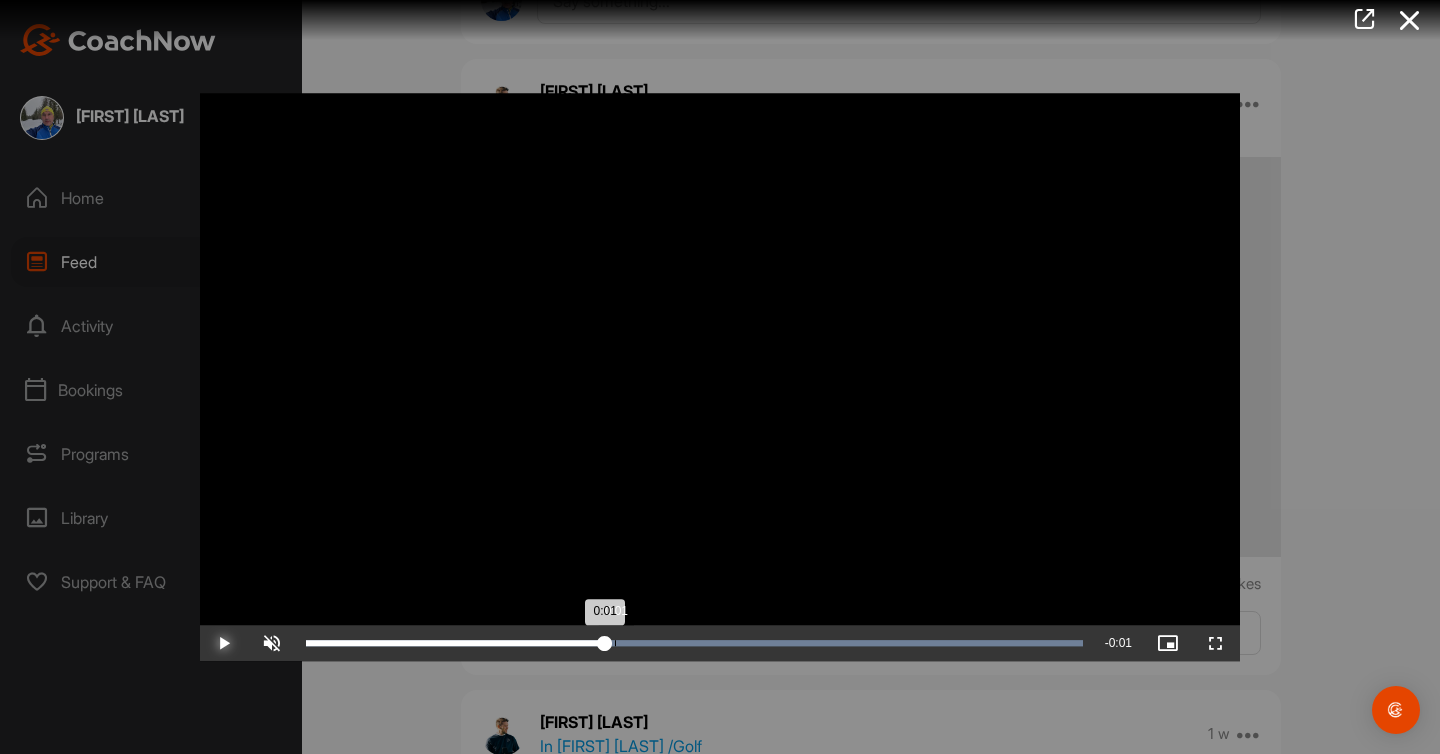 click on "Loaded :  100.00% 0:01 0:01" at bounding box center [694, 643] 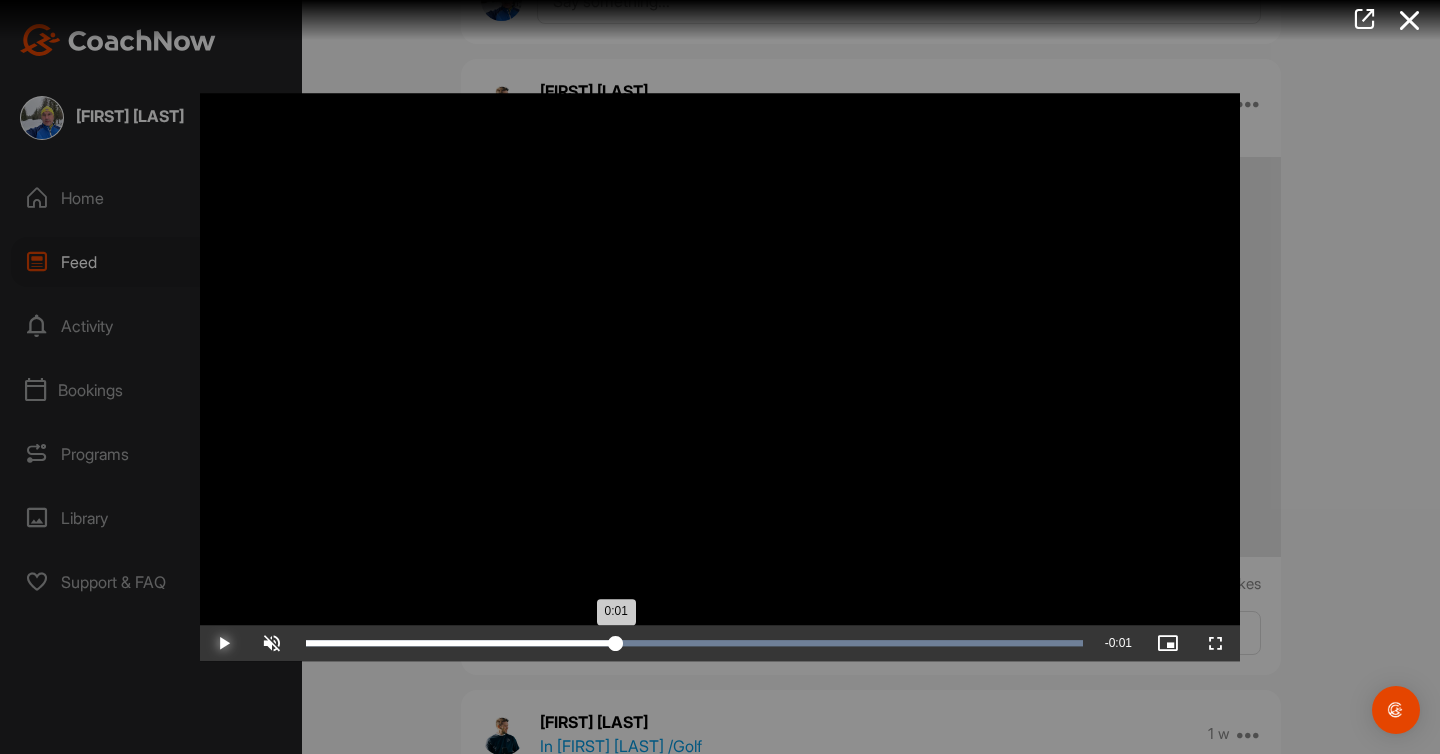 click on "0:01" at bounding box center (461, 643) 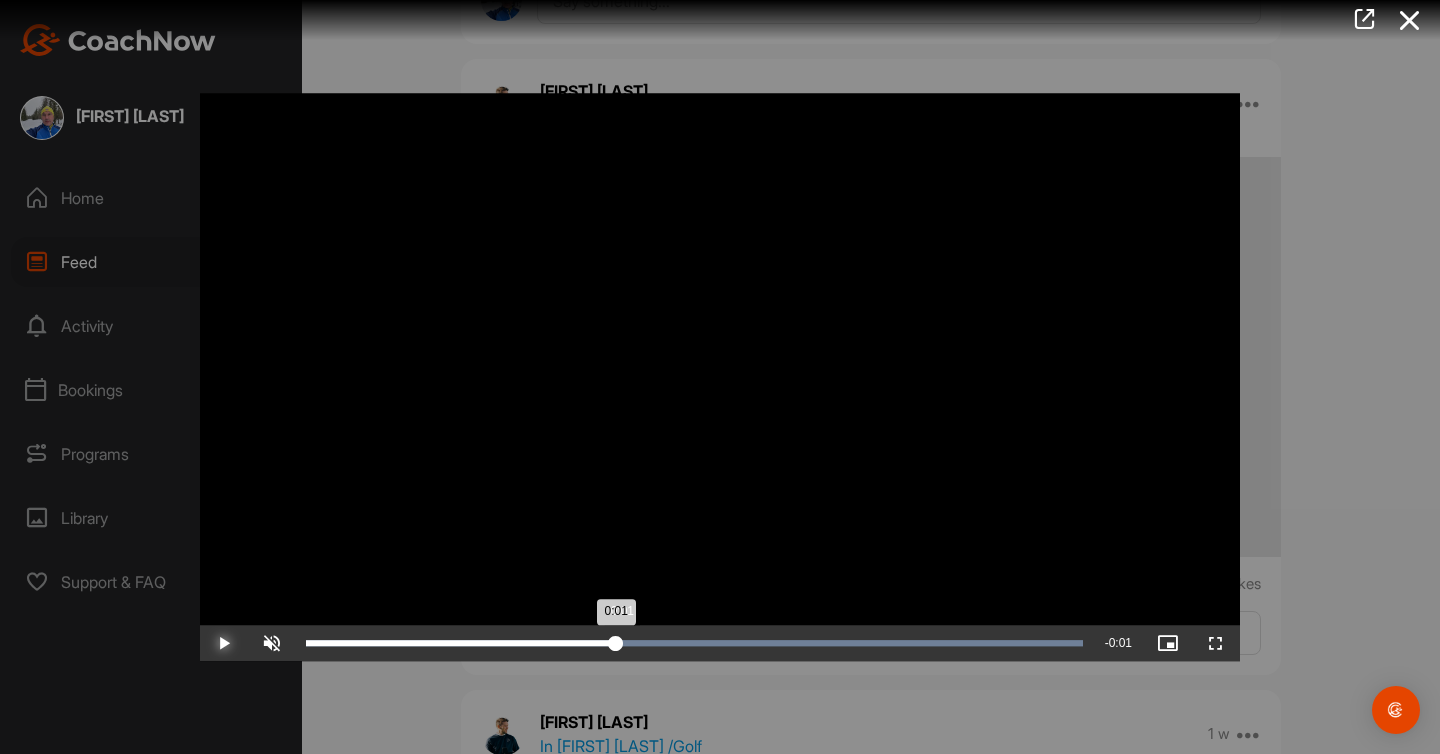 click on "0:01" at bounding box center (461, 643) 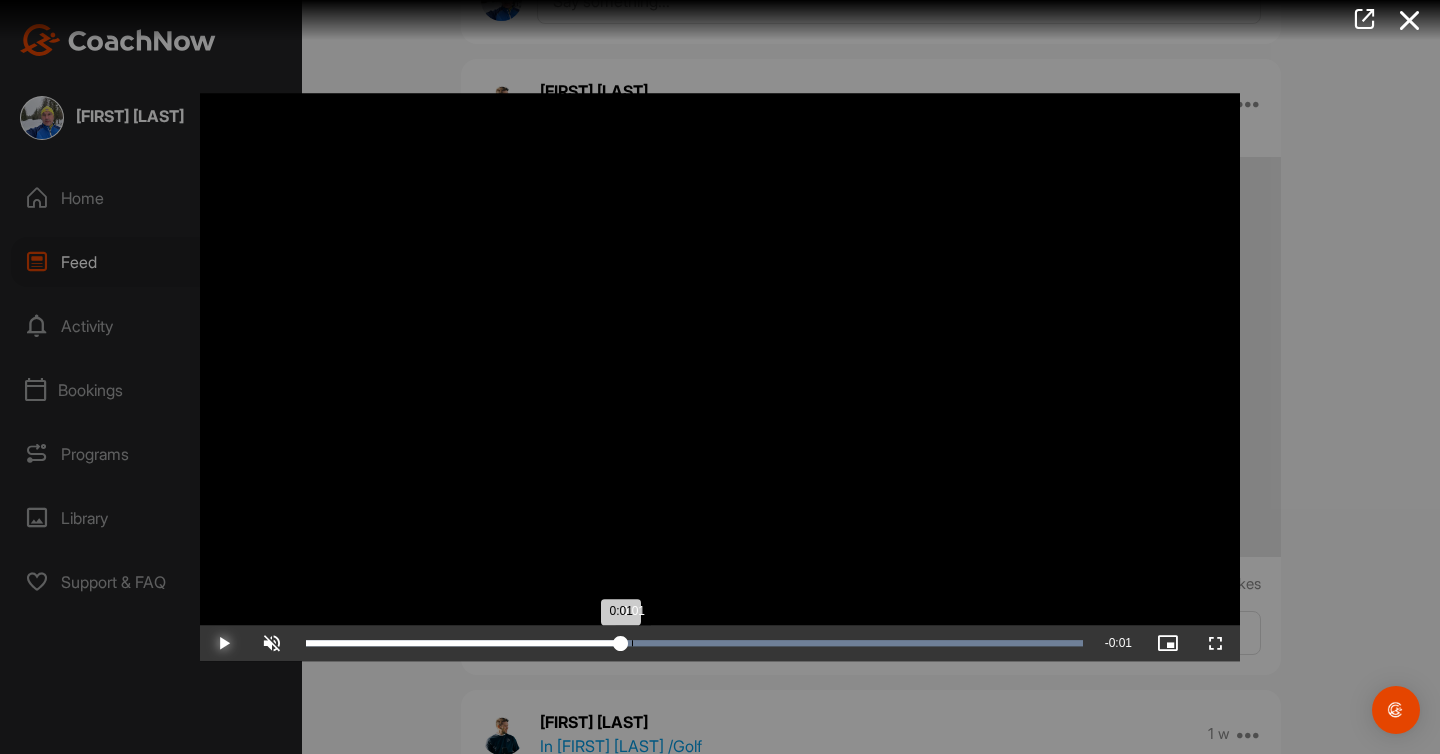 click on "Loaded :  100.00% 0:01 0:01" at bounding box center [694, 643] 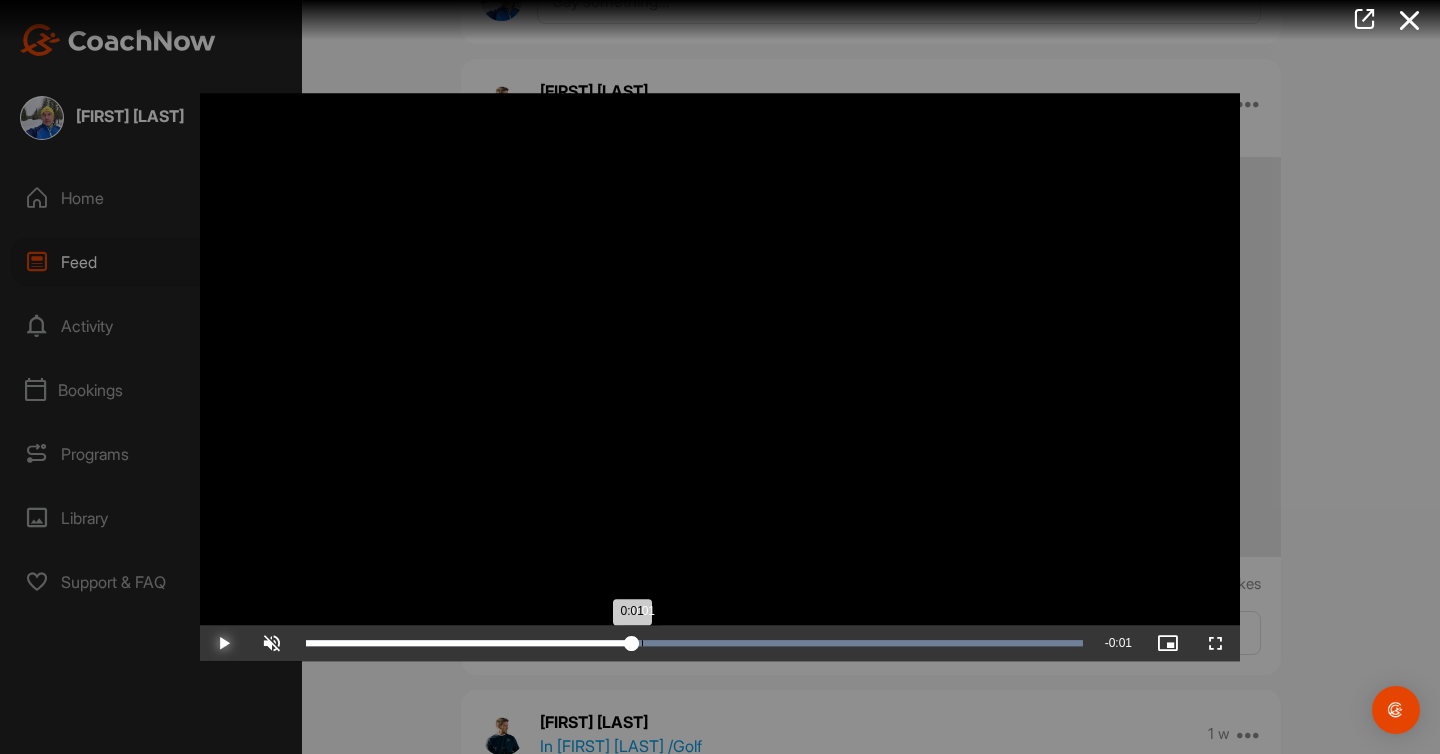 click on "Loaded :  100.00% 0:01 0:01" at bounding box center (694, 643) 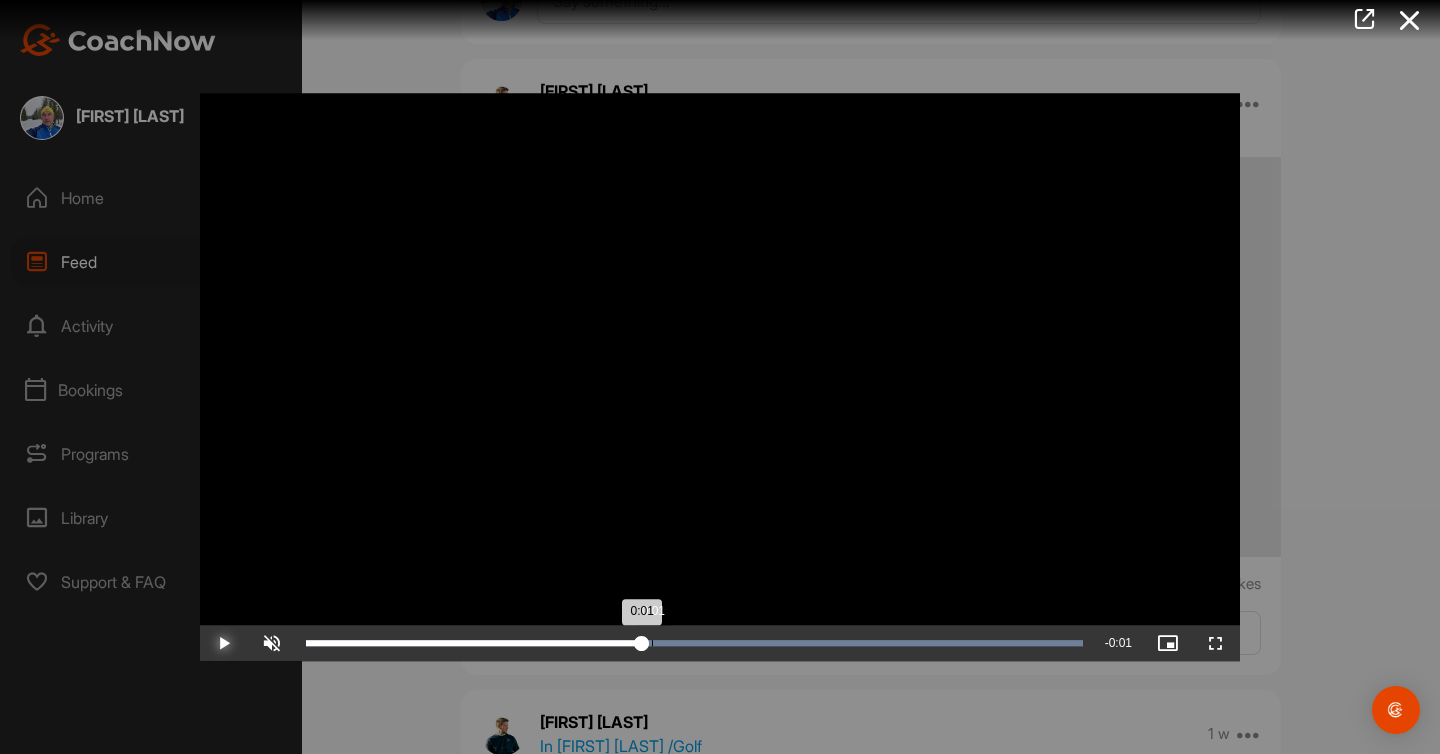 click on "Loaded :  100.00% 0:01 0:01" at bounding box center (694, 643) 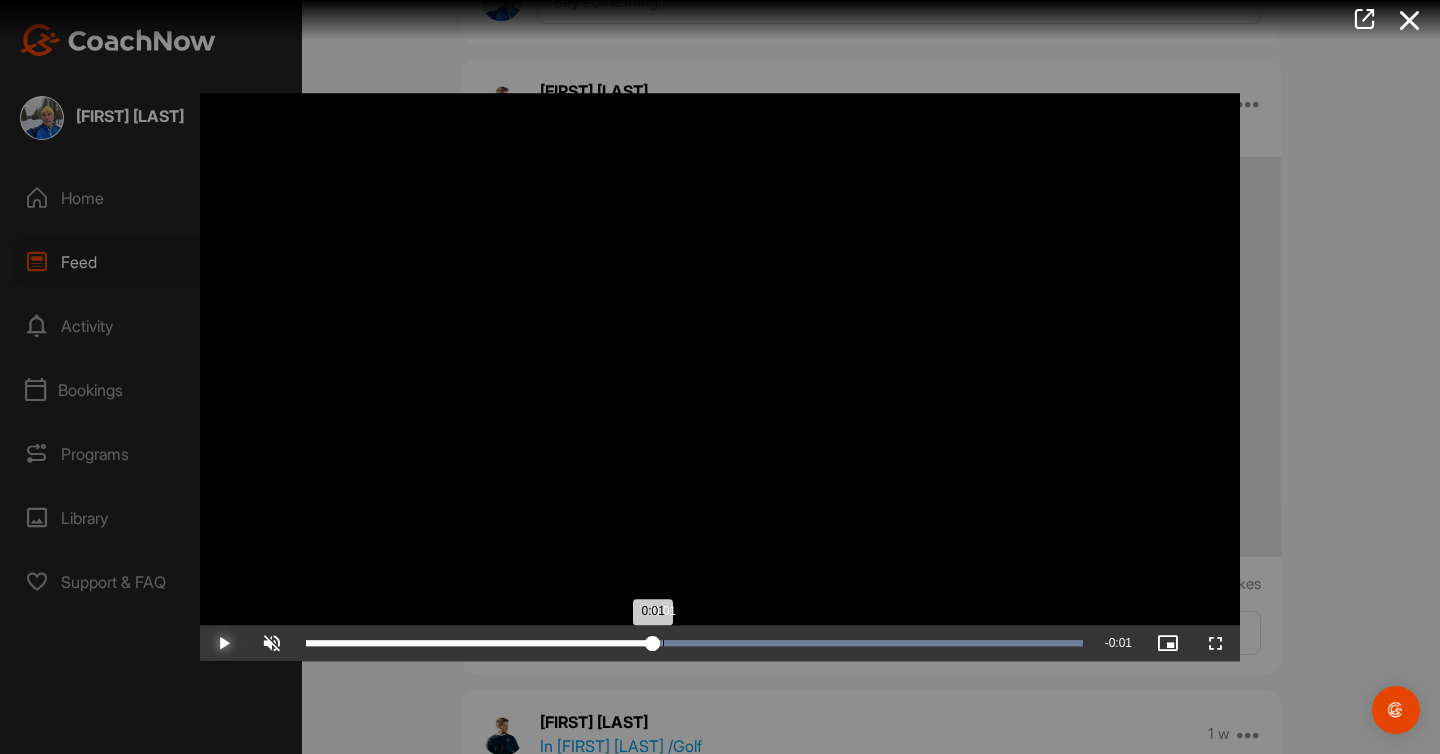 click on "Loaded :  100.00% 0:01 0:01" at bounding box center (694, 643) 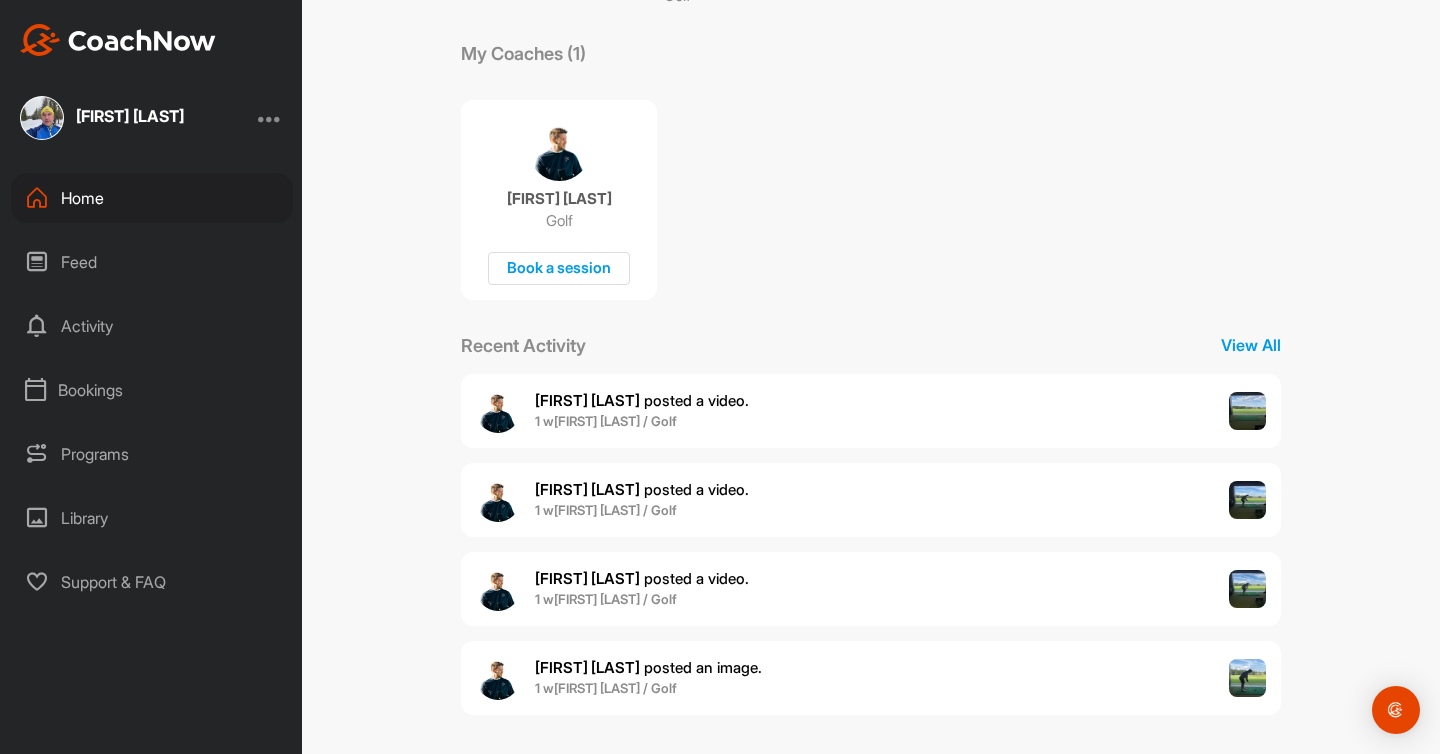scroll, scrollTop: 325, scrollLeft: 0, axis: vertical 